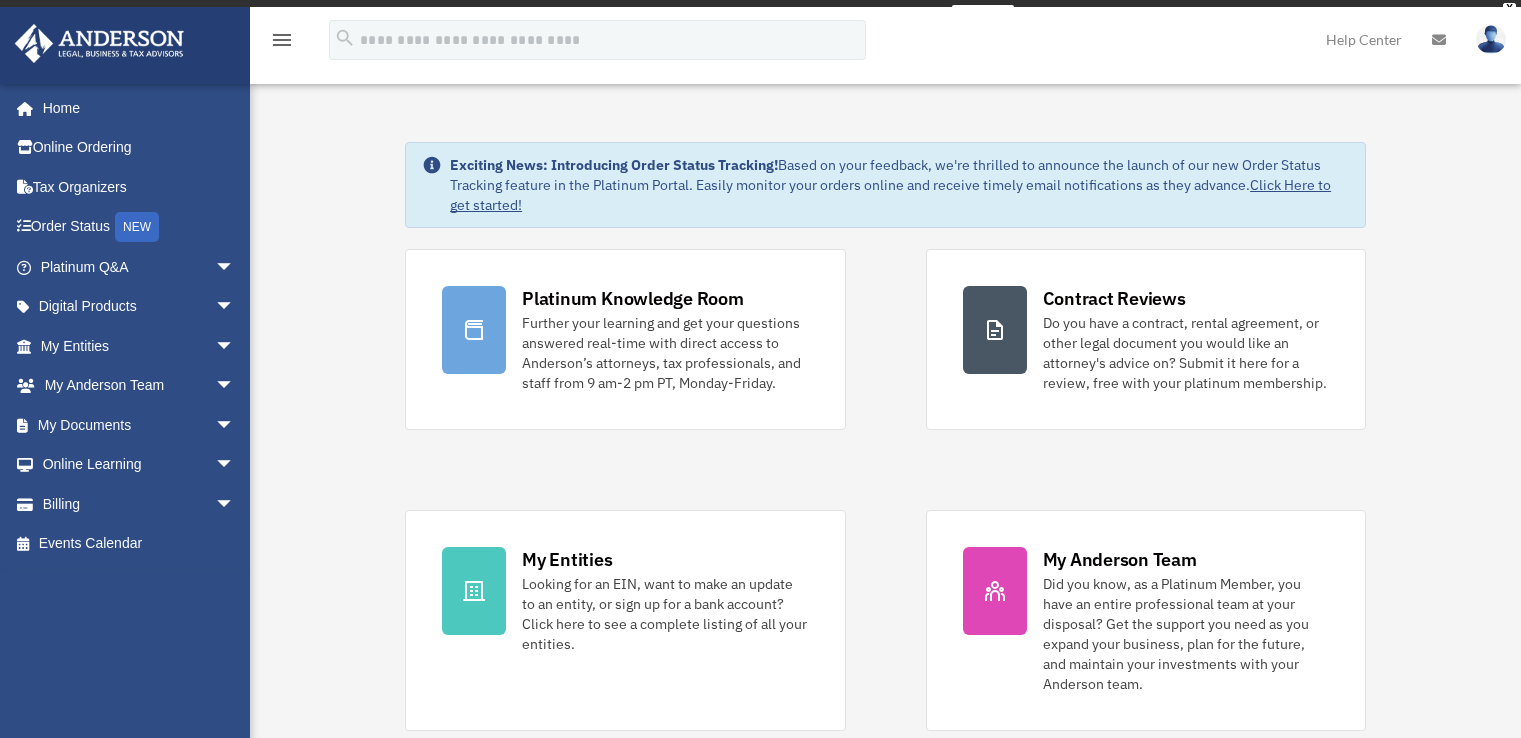 scroll, scrollTop: 0, scrollLeft: 0, axis: both 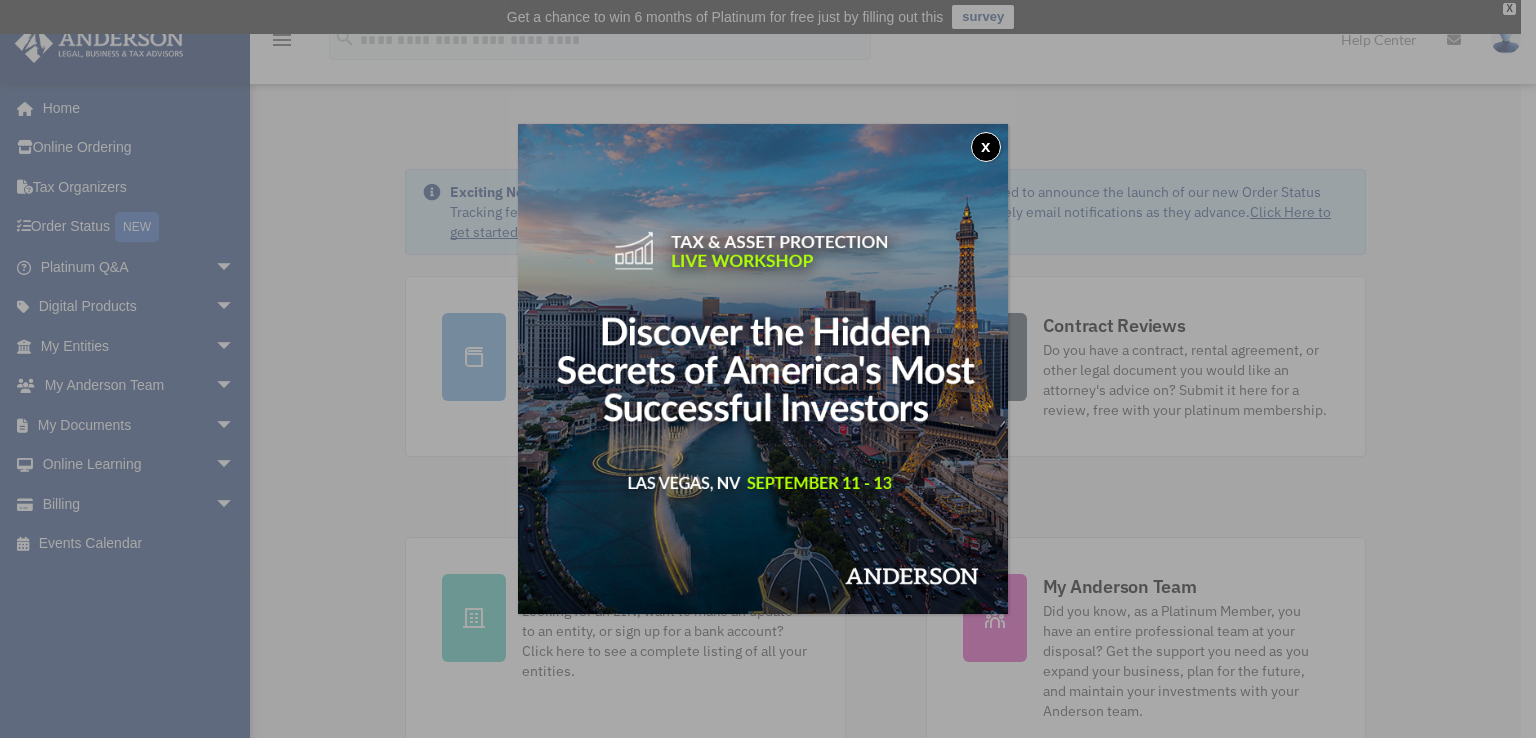 click at bounding box center [763, 369] 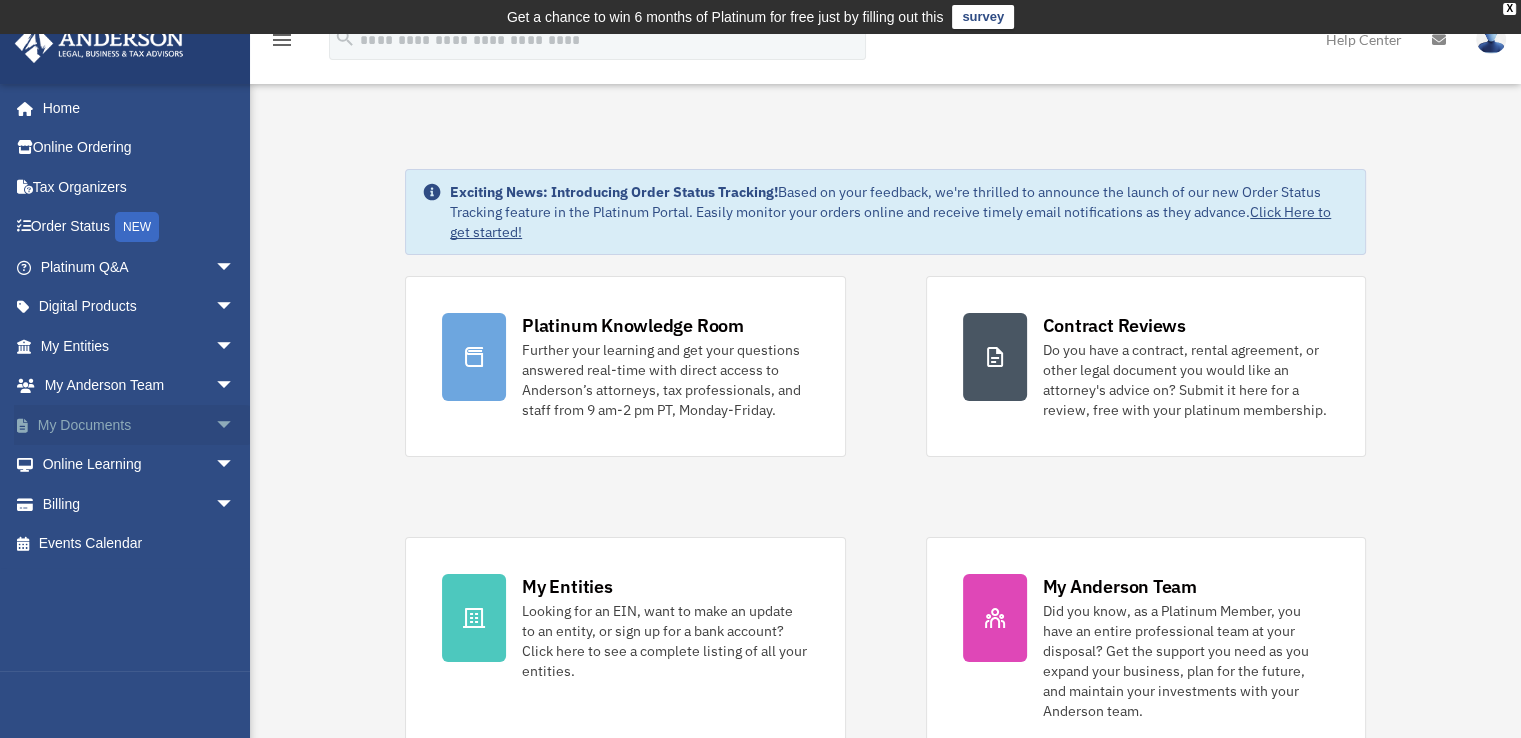click on "My Documents arrow_drop_down" at bounding box center [139, 425] 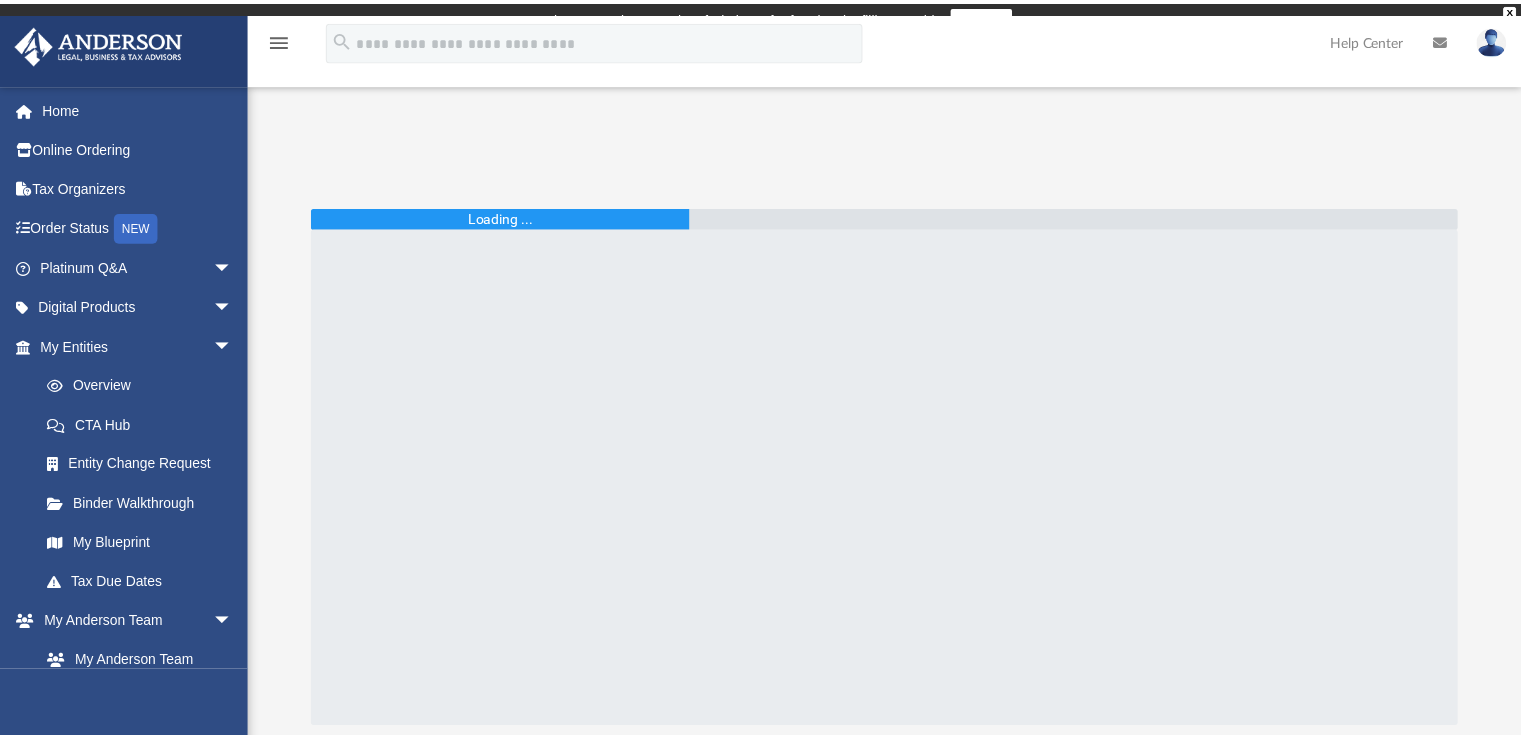 scroll, scrollTop: 0, scrollLeft: 0, axis: both 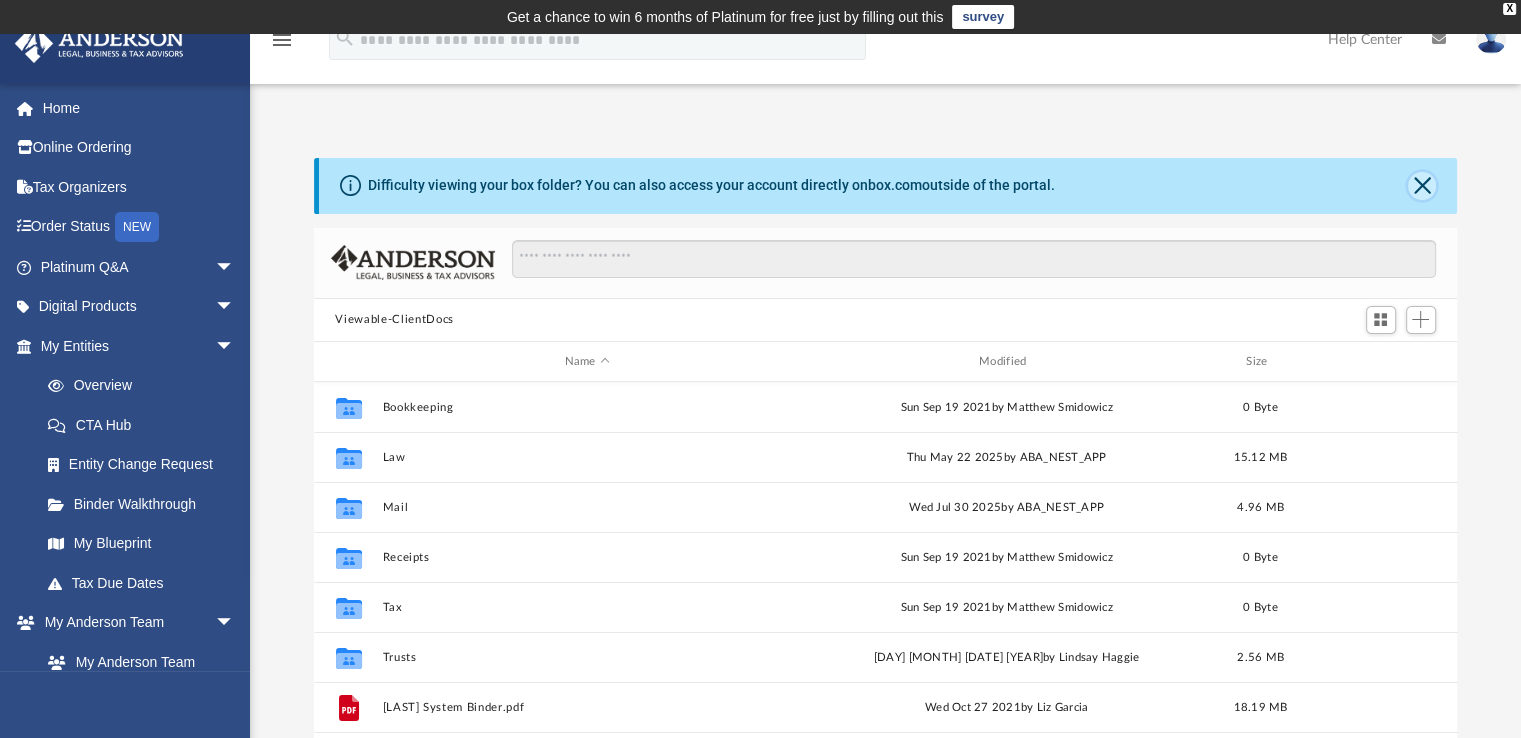 click 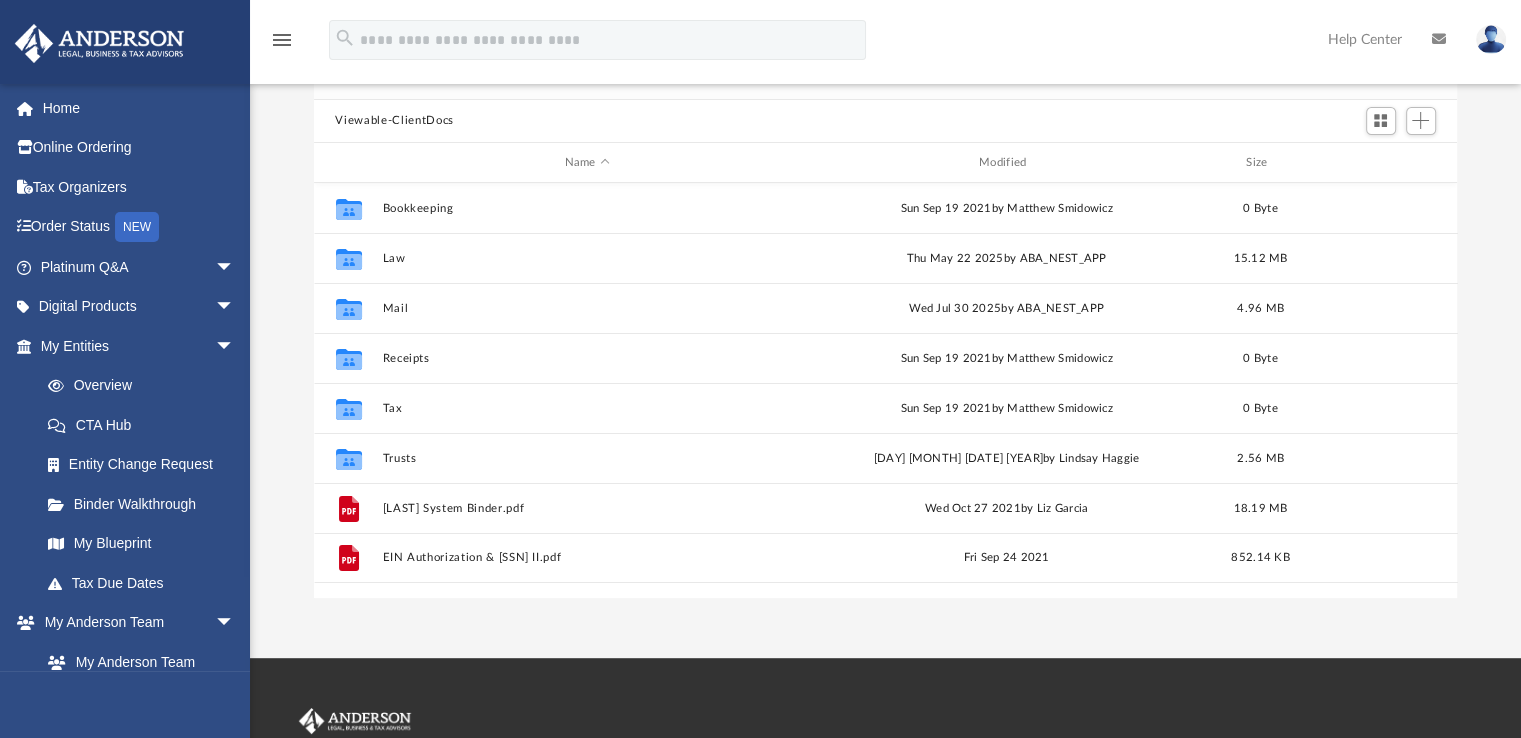 scroll, scrollTop: 166, scrollLeft: 0, axis: vertical 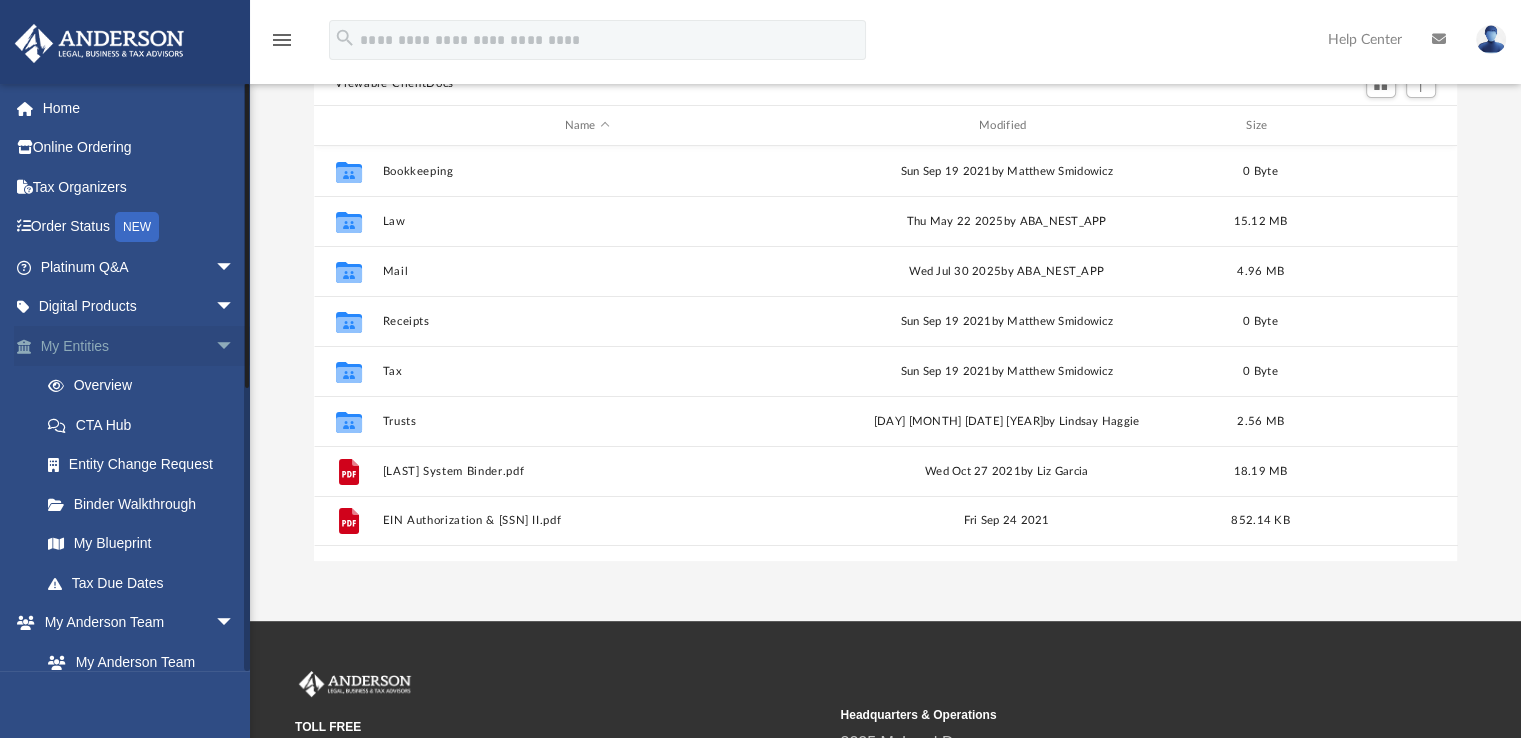 click on "arrow_drop_down" at bounding box center [235, 346] 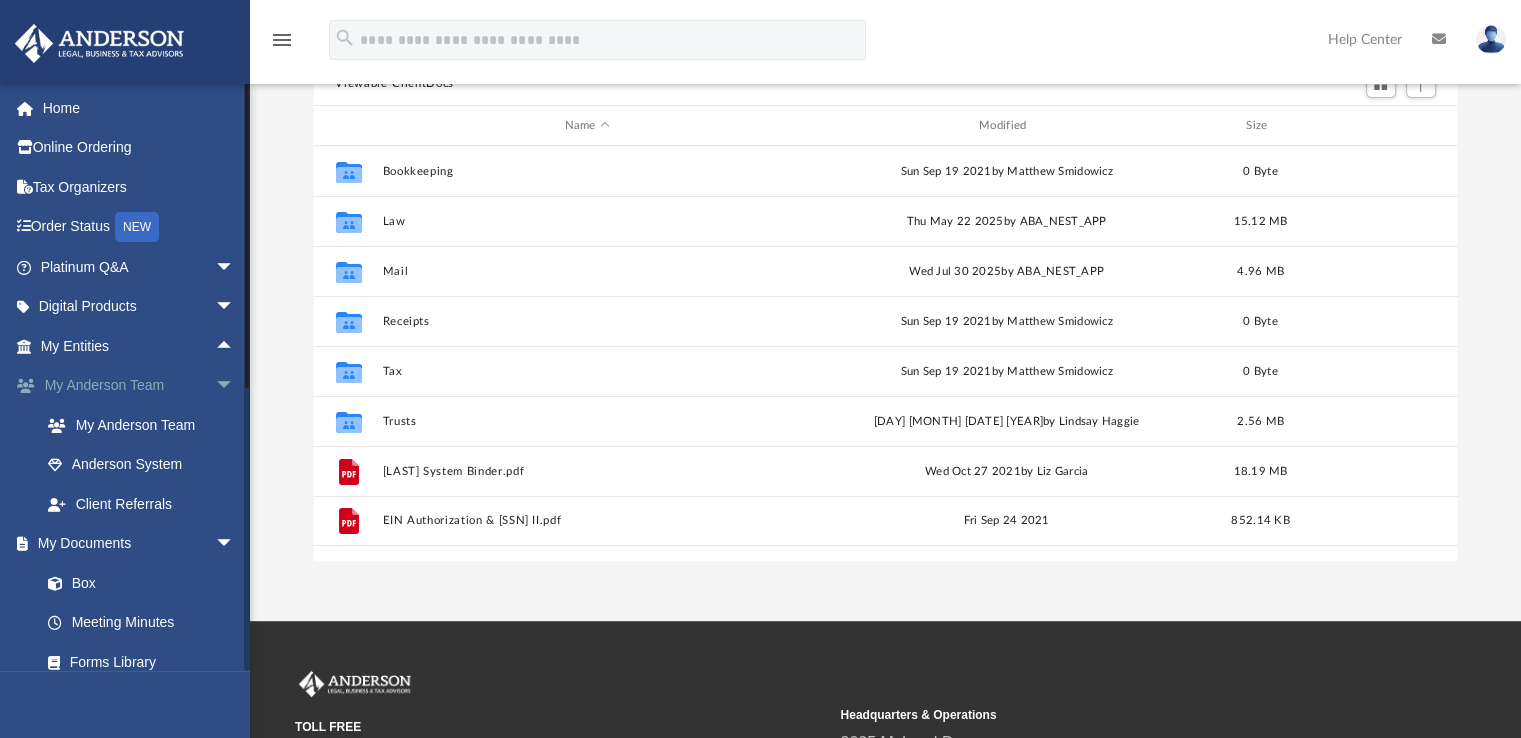 click on "arrow_drop_down" at bounding box center [235, 386] 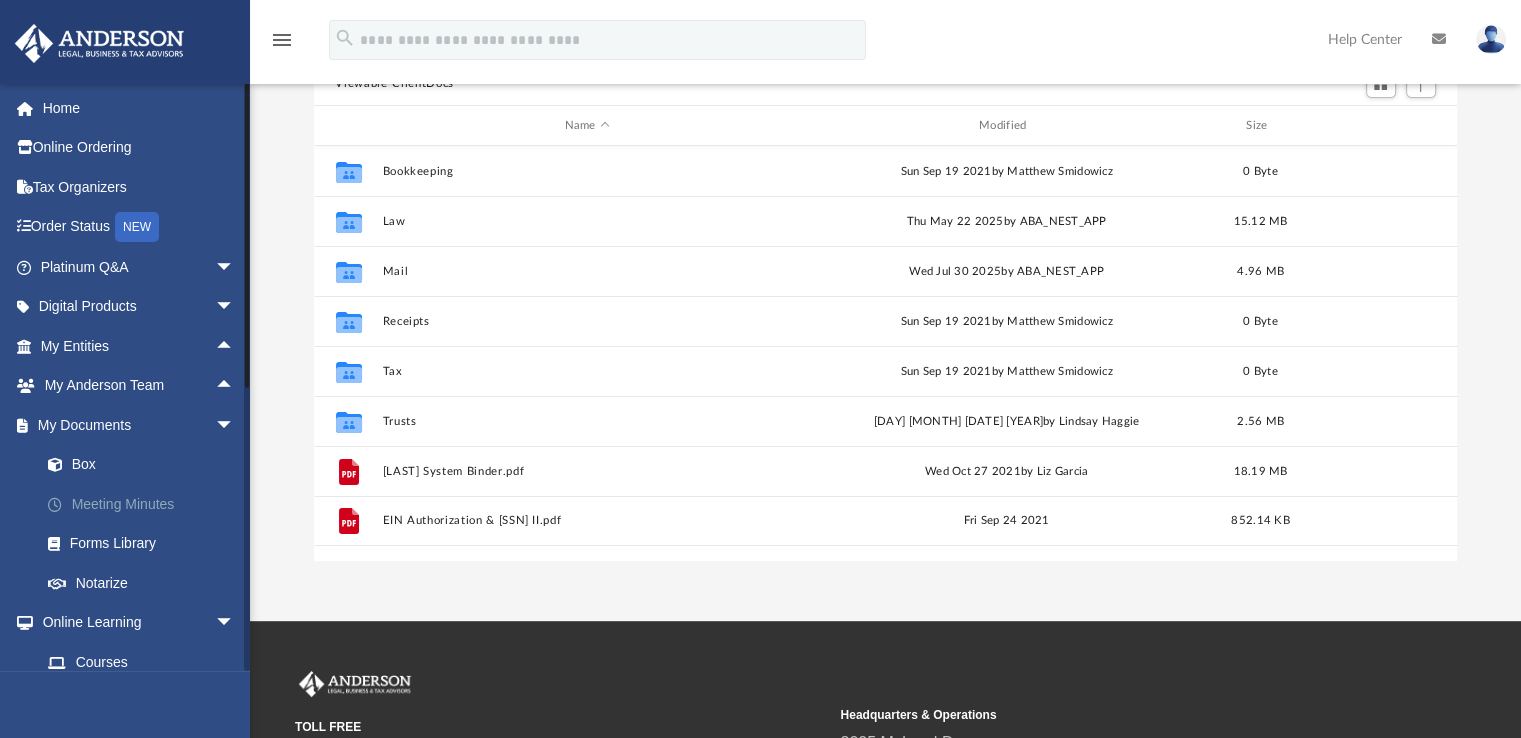 click on "Meeting Minutes" at bounding box center [146, 504] 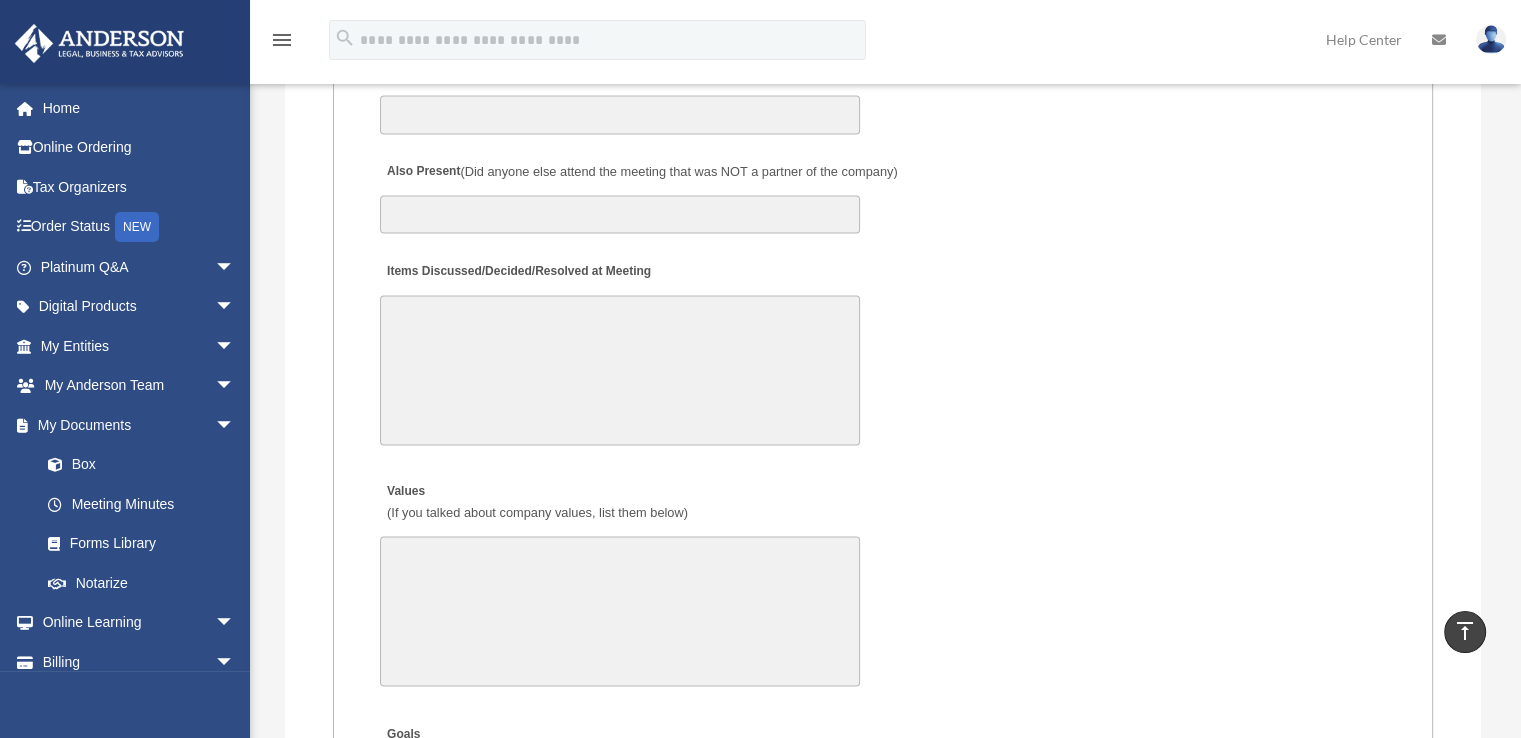 scroll, scrollTop: 3166, scrollLeft: 0, axis: vertical 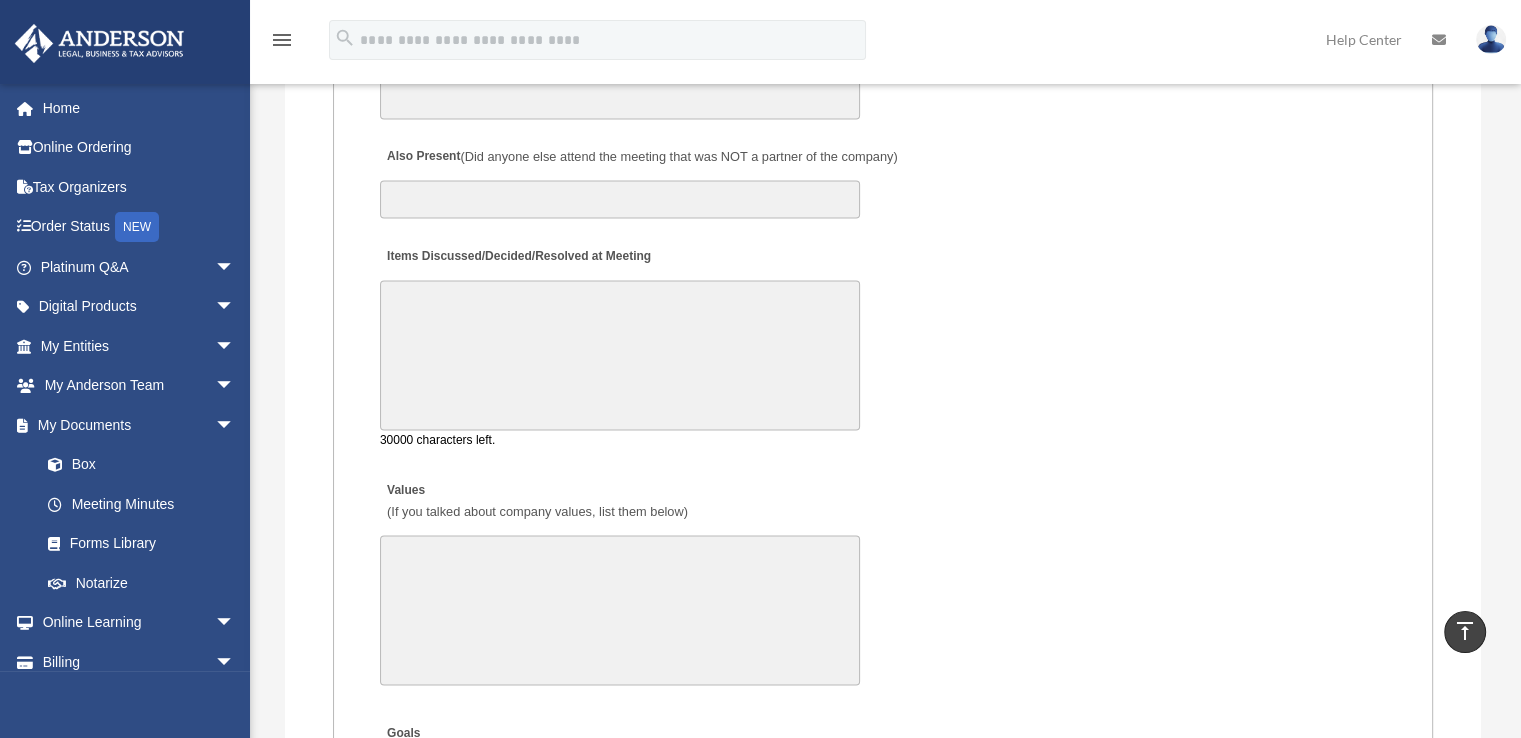 click on "Items Discussed/Decided/Resolved at Meeting" at bounding box center (620, 355) 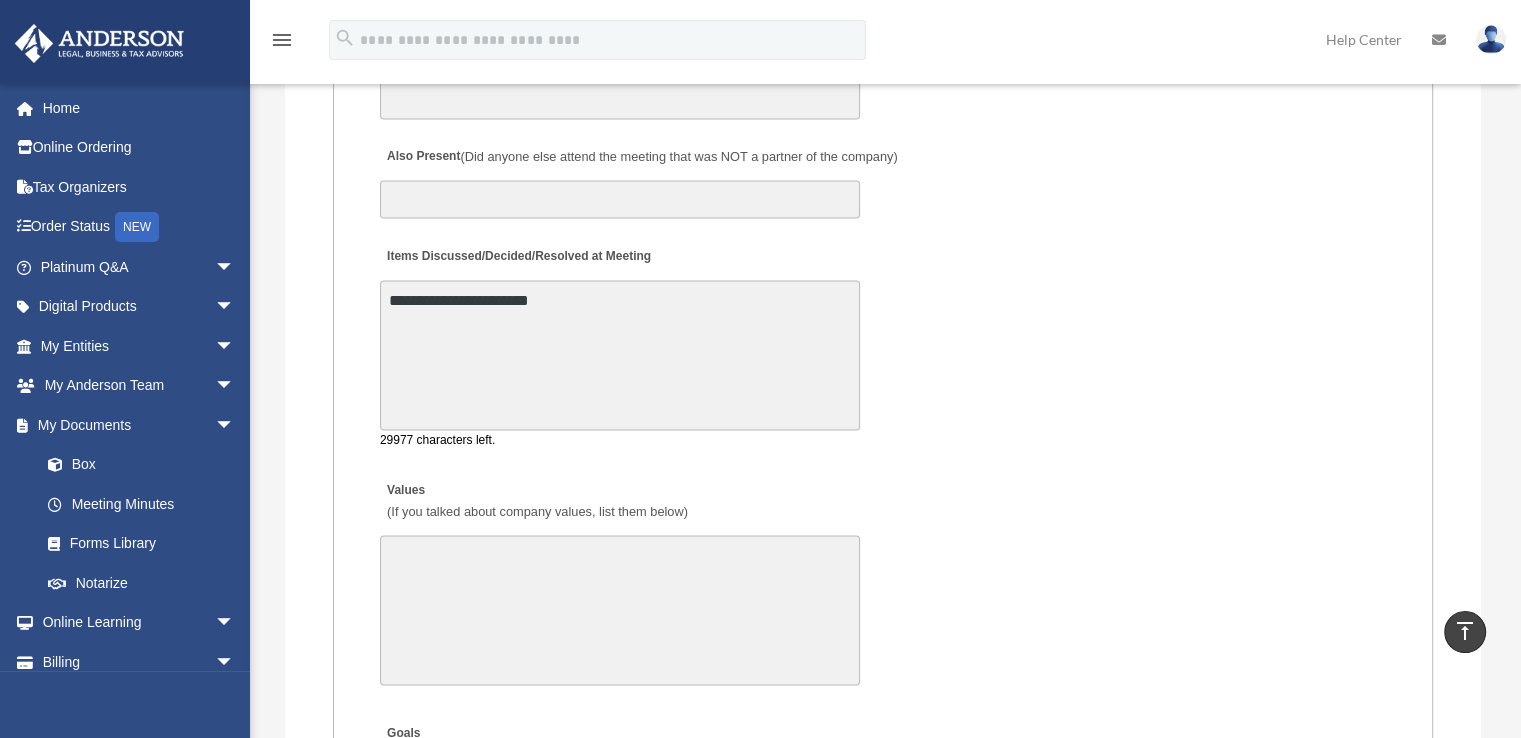 click on "**********" at bounding box center [620, 355] 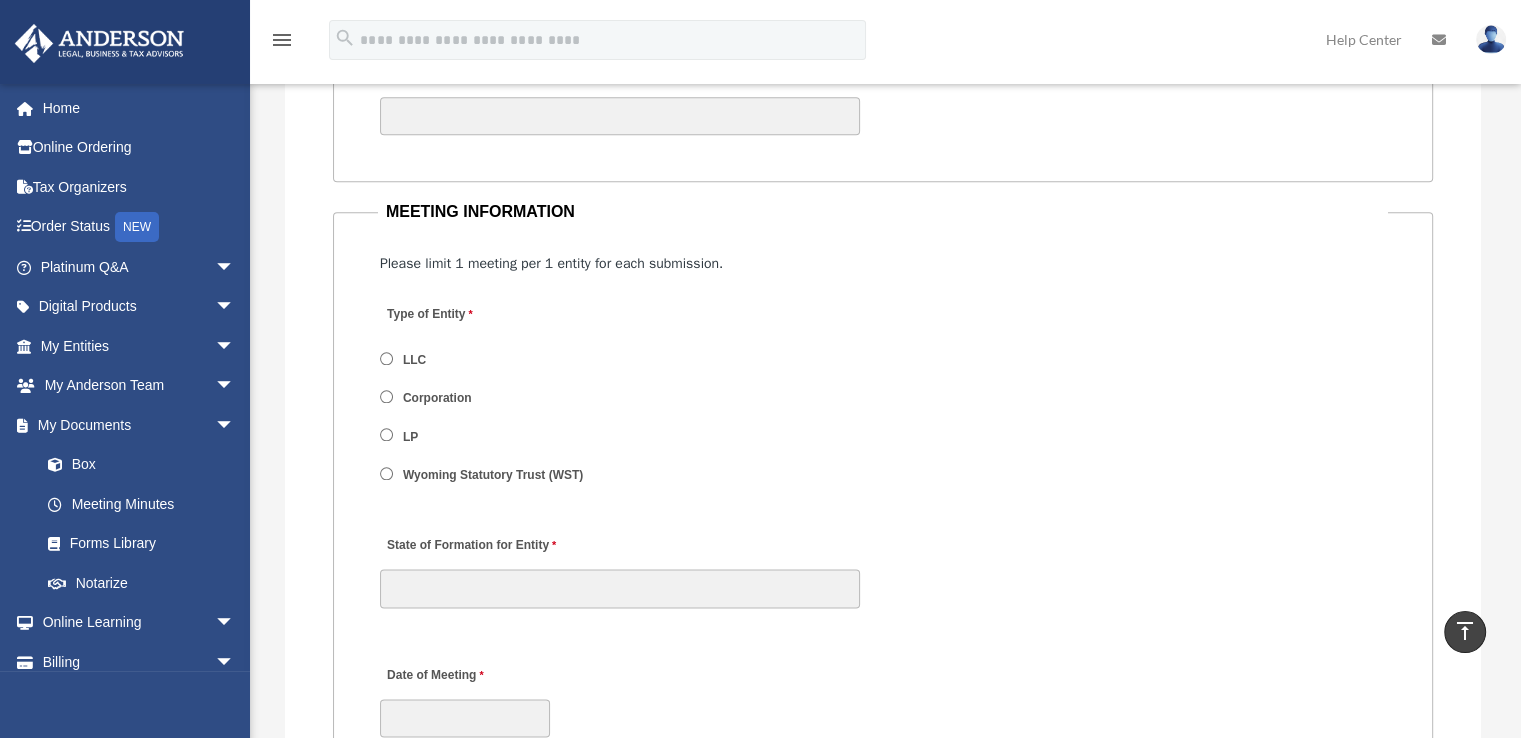 scroll, scrollTop: 2333, scrollLeft: 0, axis: vertical 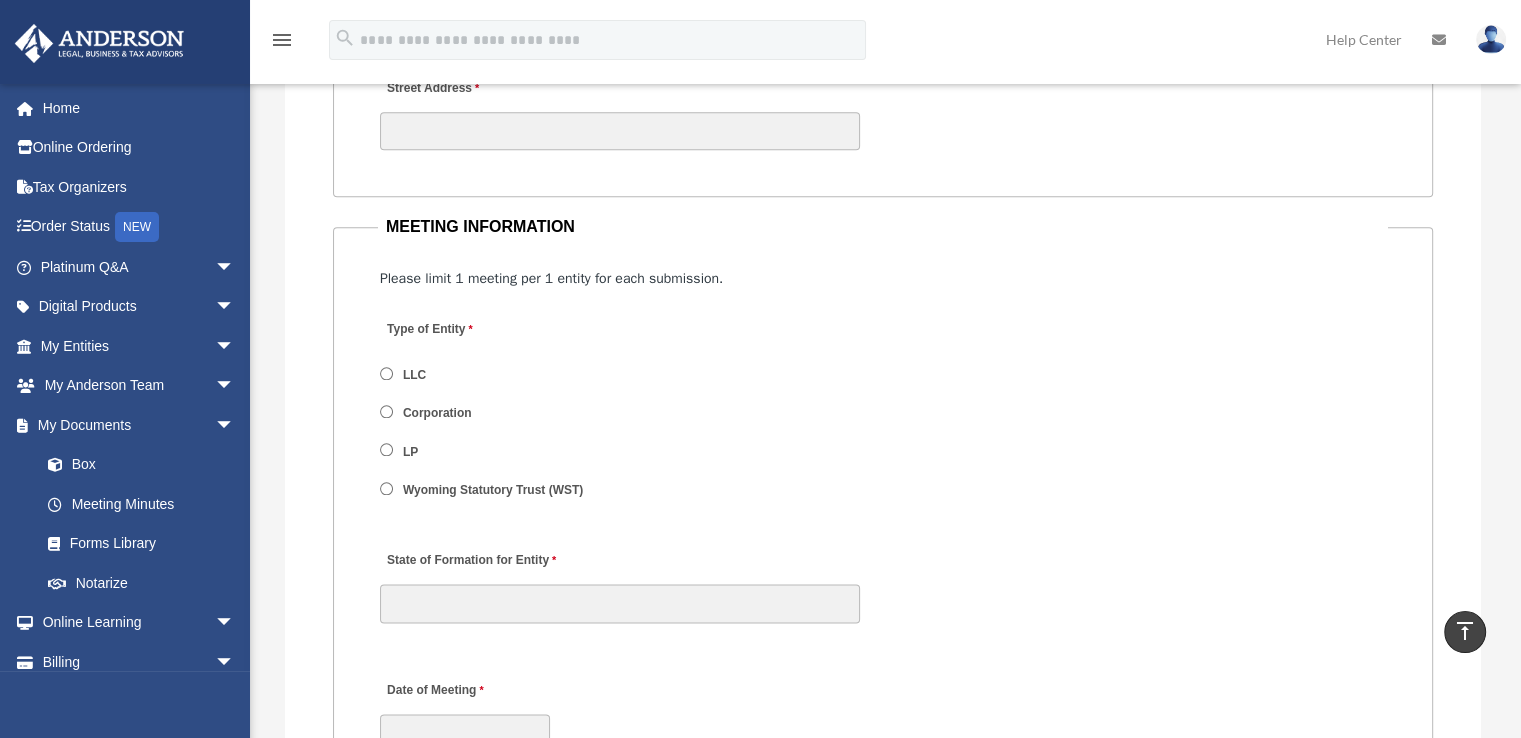 type on "**********" 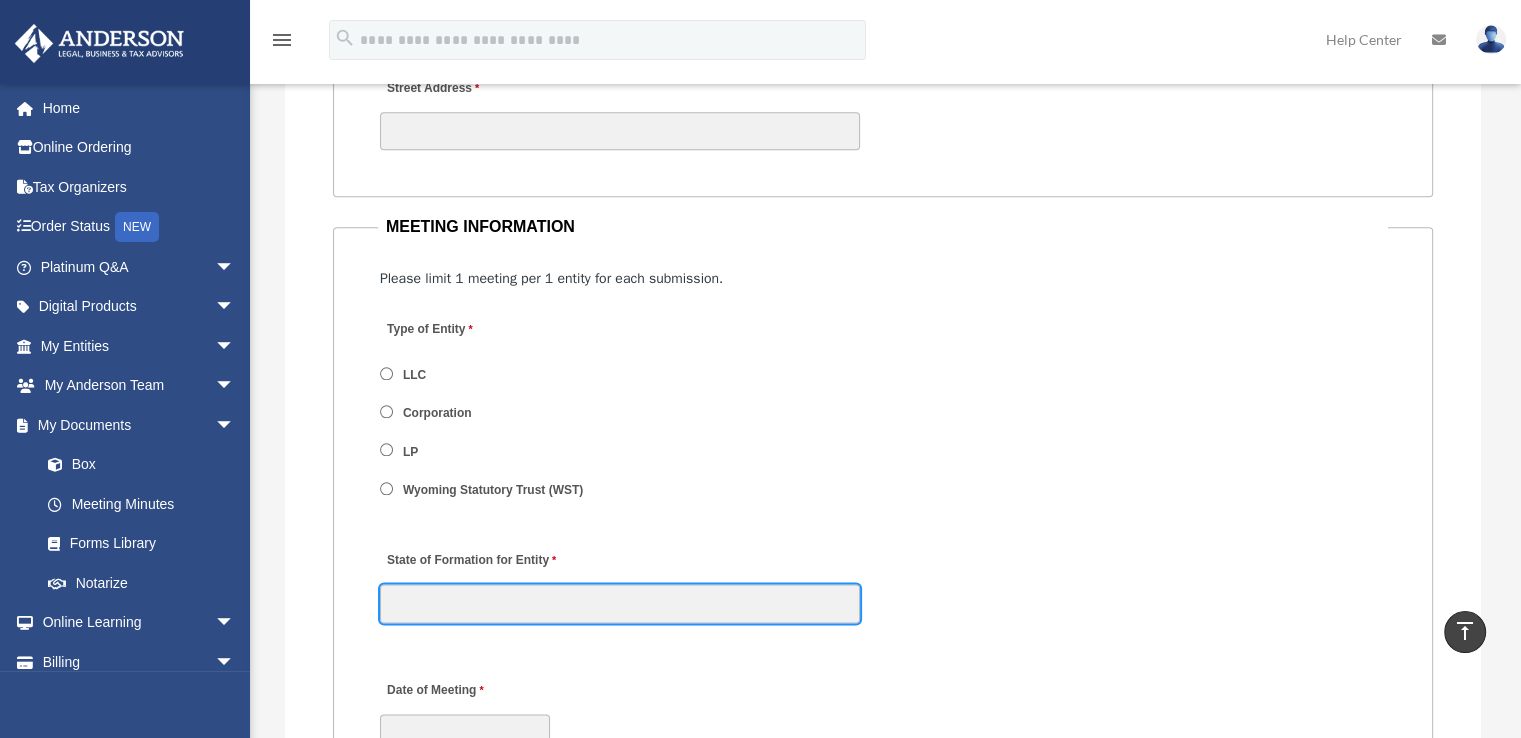 click on "State of Formation for Entity" at bounding box center (620, 603) 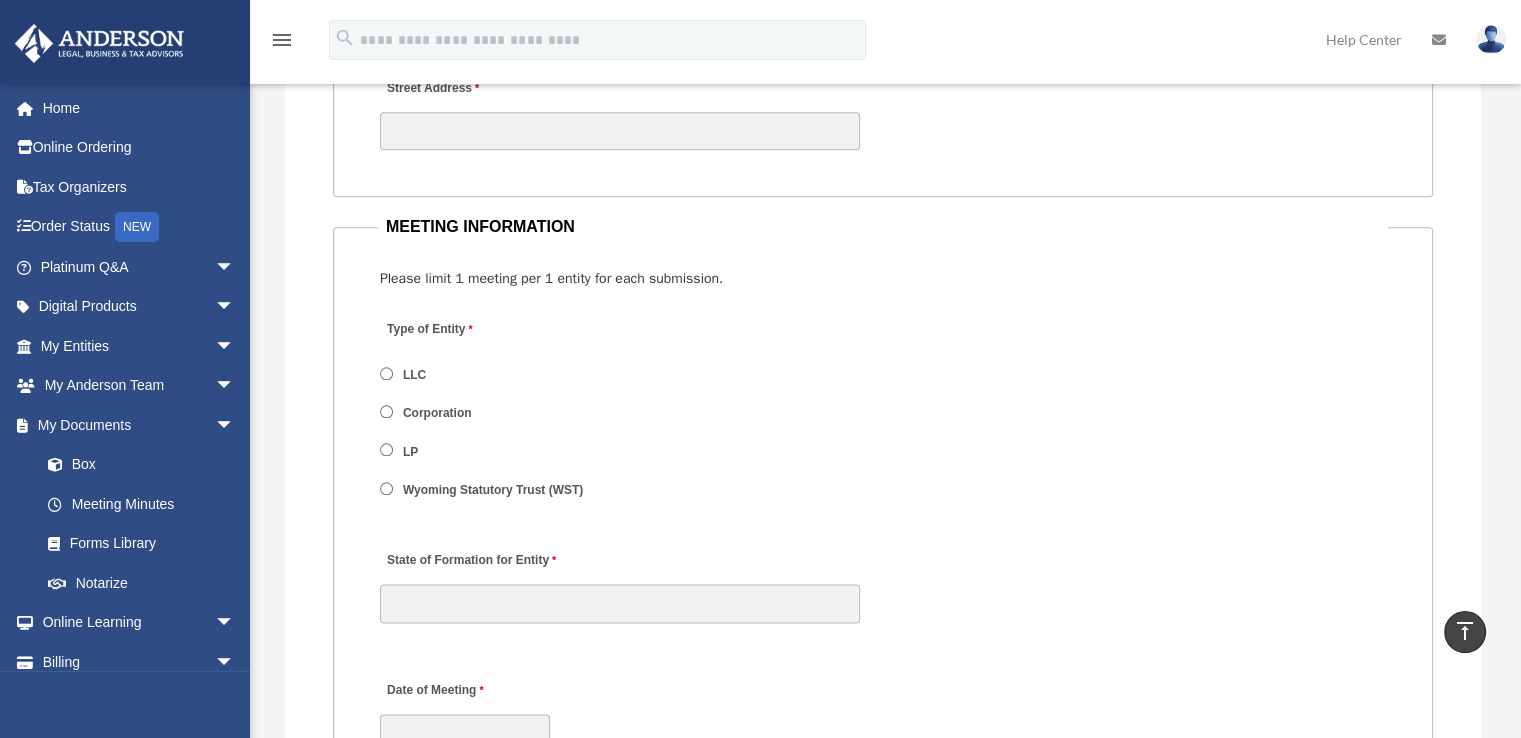 click on "Type of Entity LLC Corporation LP Wyoming Statutory Trust (WST)" at bounding box center [883, 415] 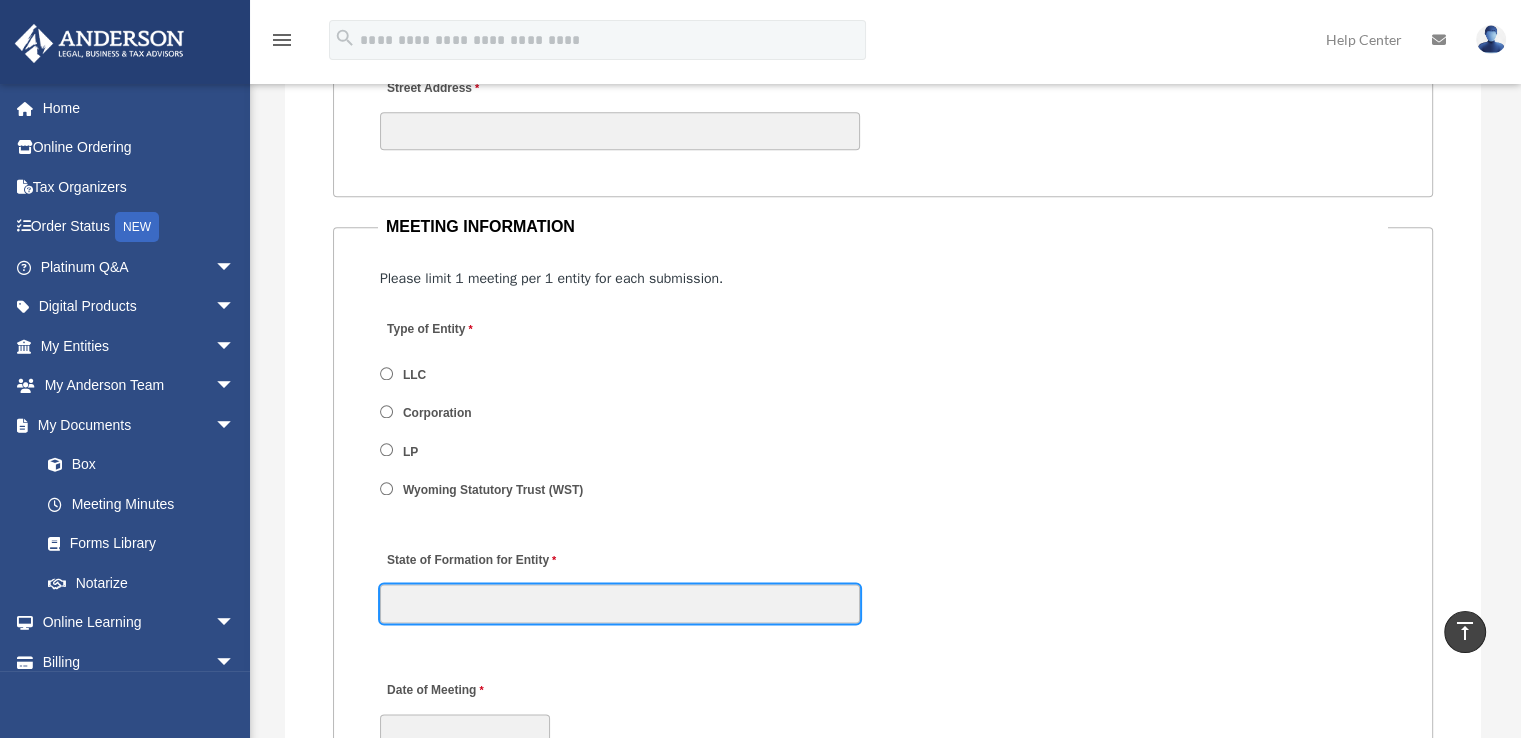click on "State of Formation for Entity" at bounding box center (620, 603) 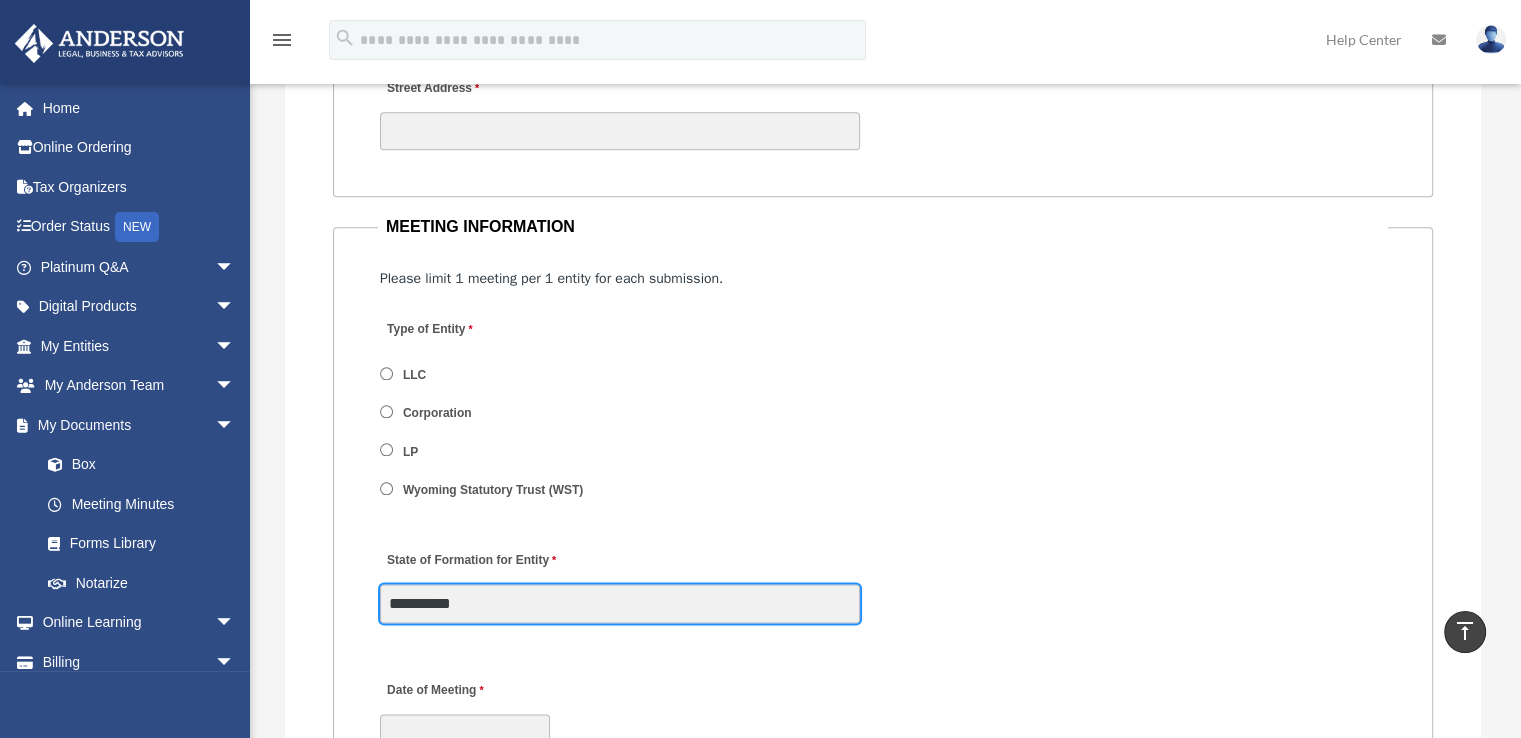 type on "**********" 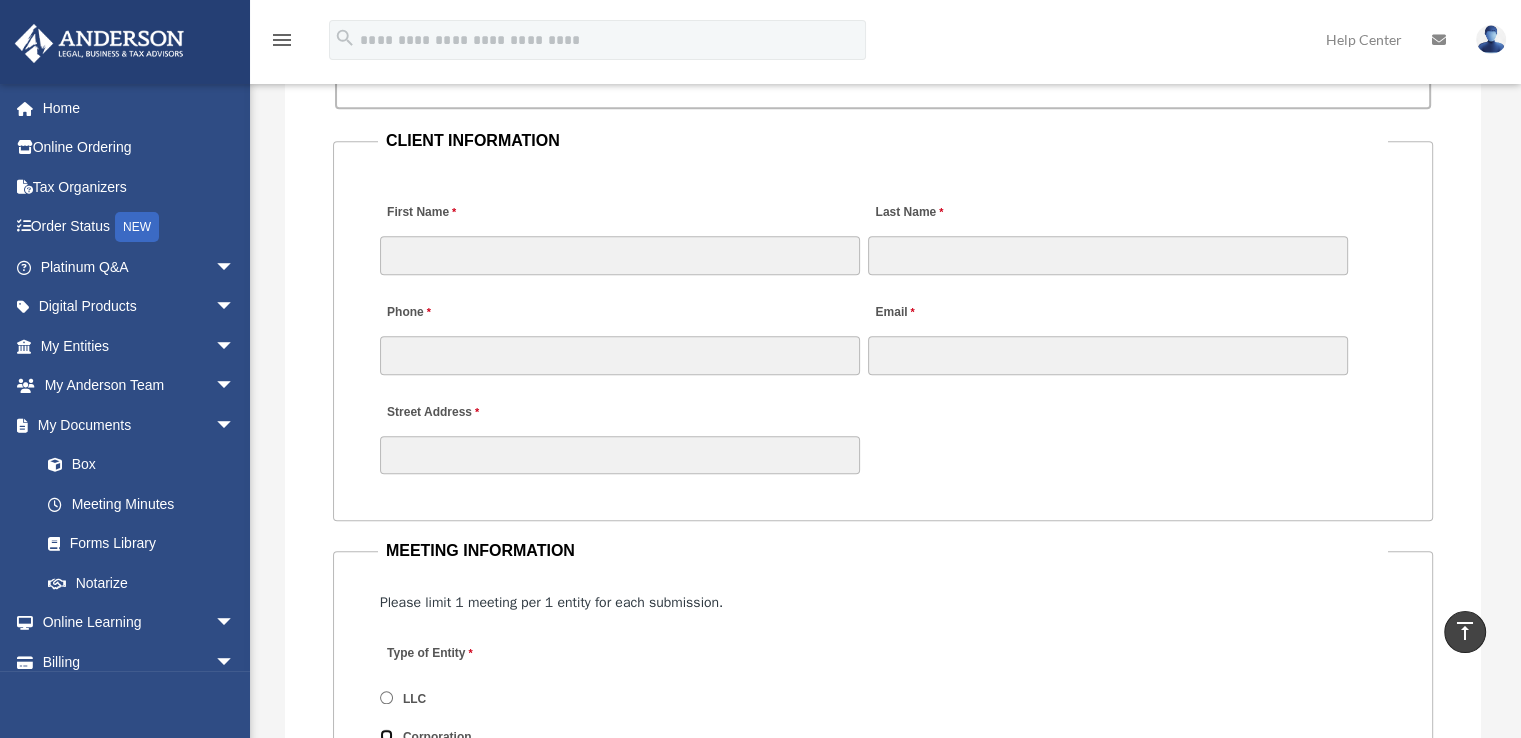 scroll, scrollTop: 1833, scrollLeft: 0, axis: vertical 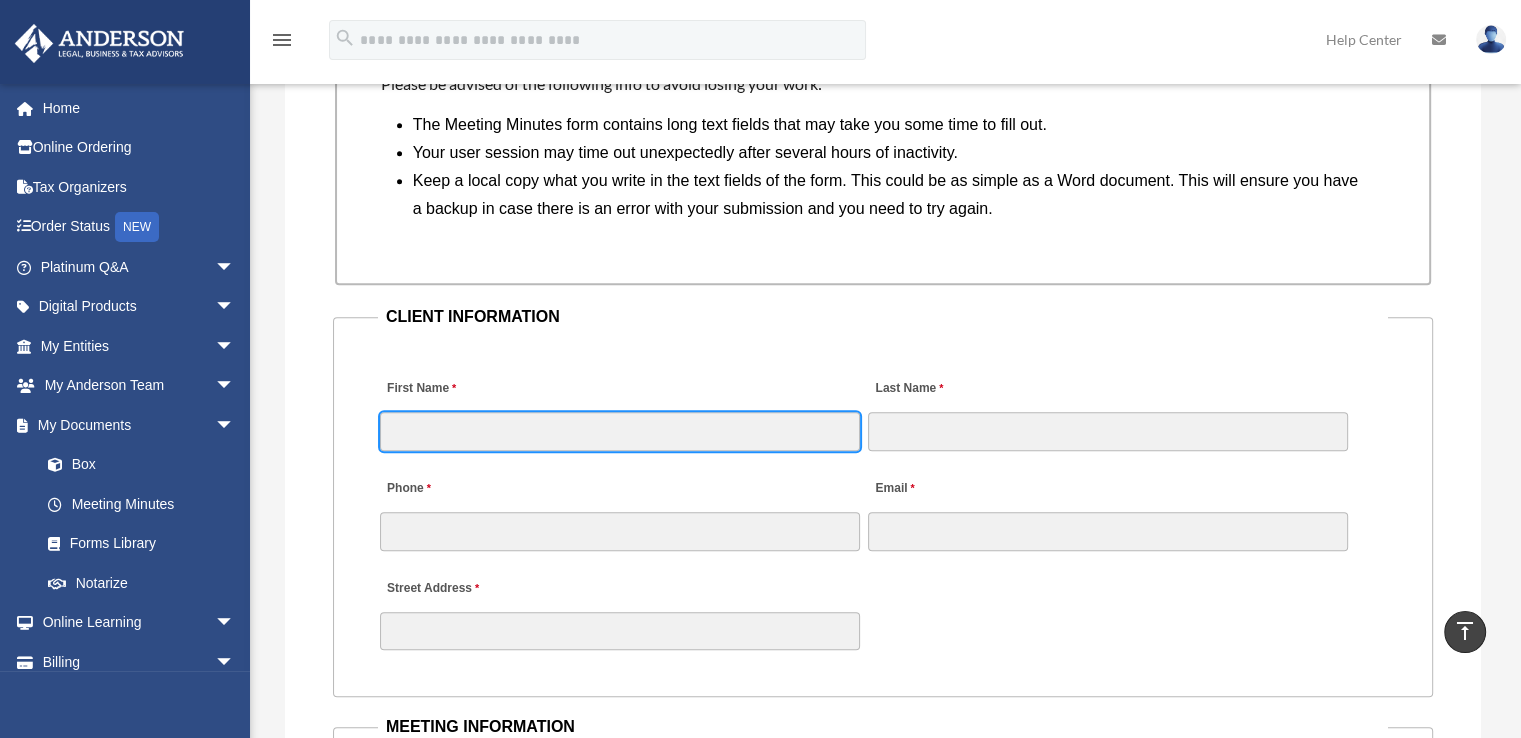 click on "First Name" at bounding box center (620, 431) 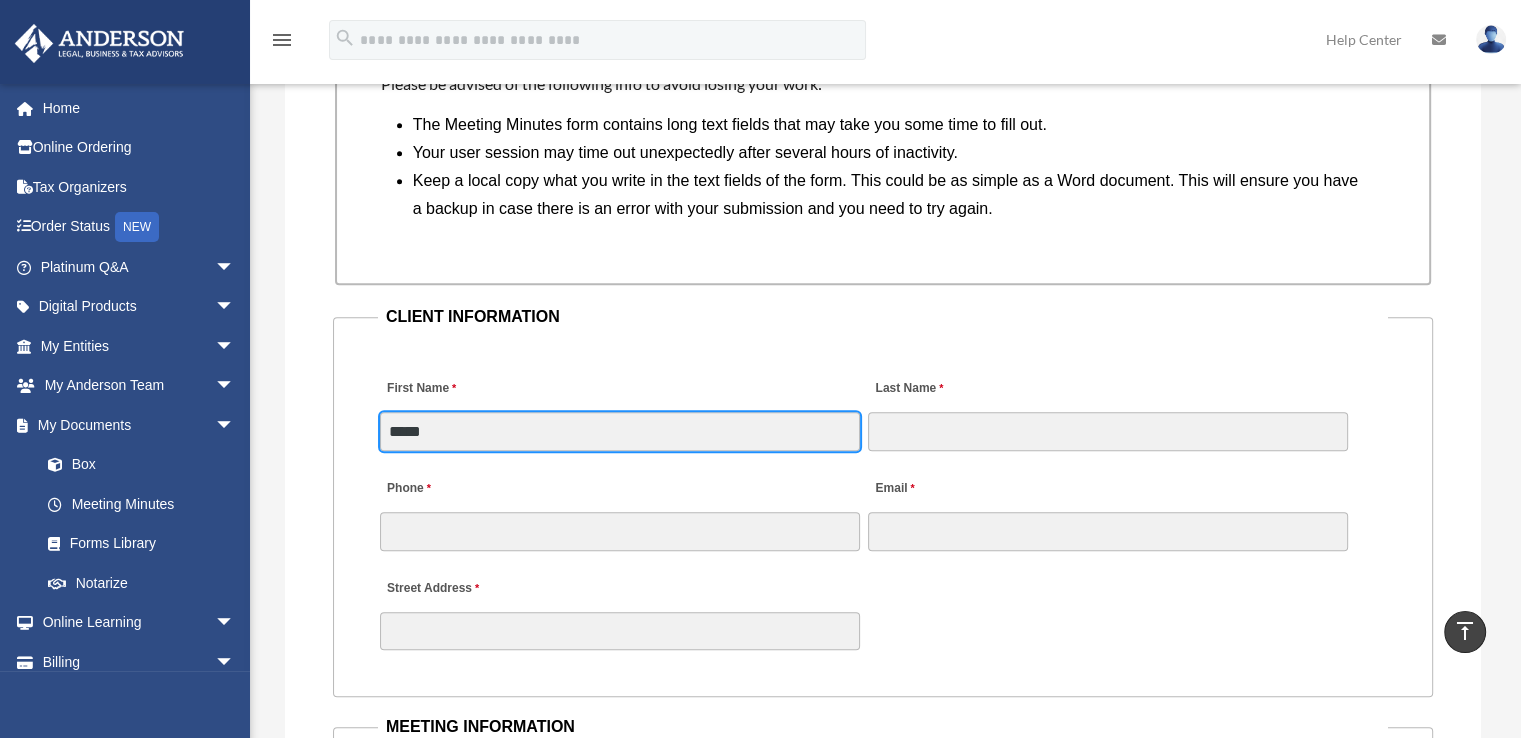 type on "*****" 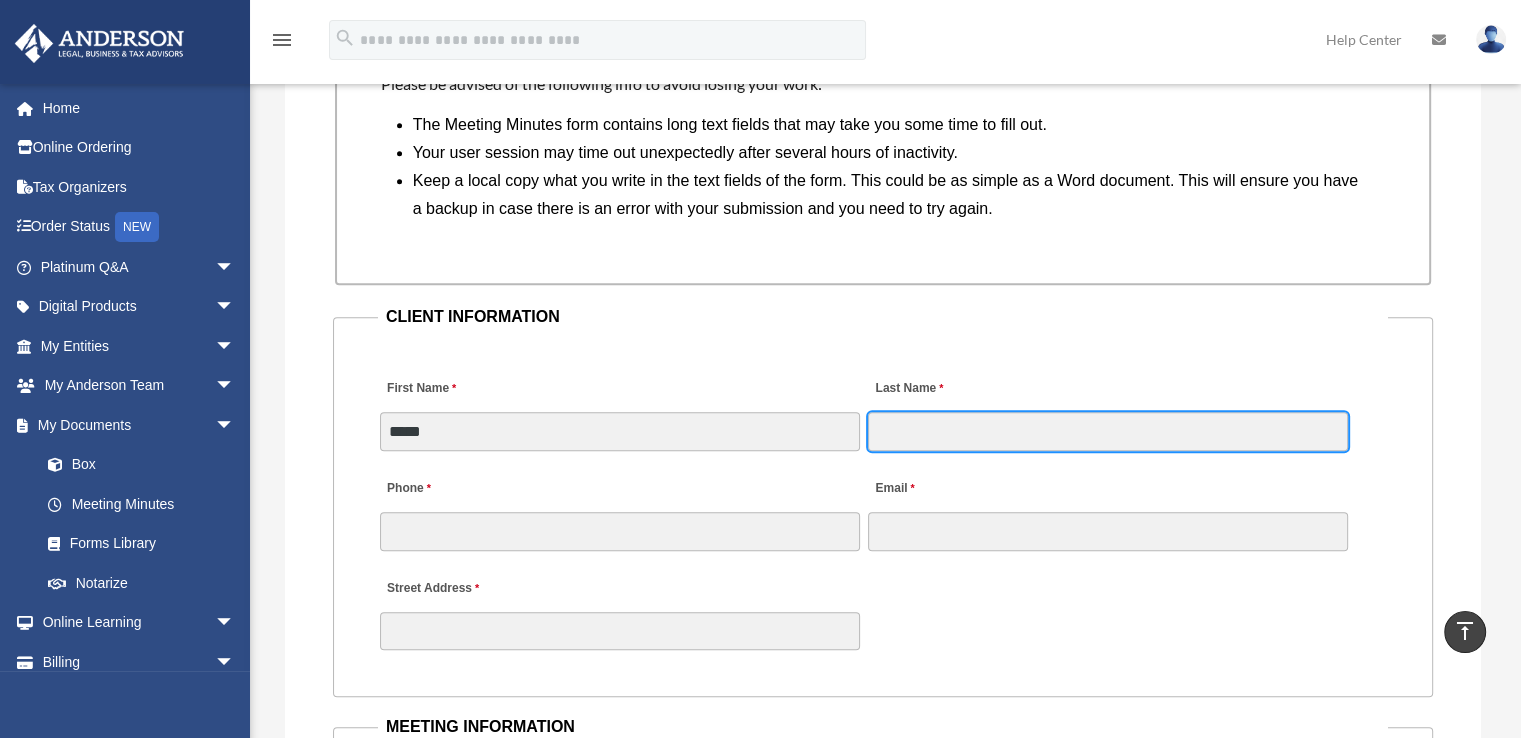click on "Last Name" at bounding box center [1108, 431] 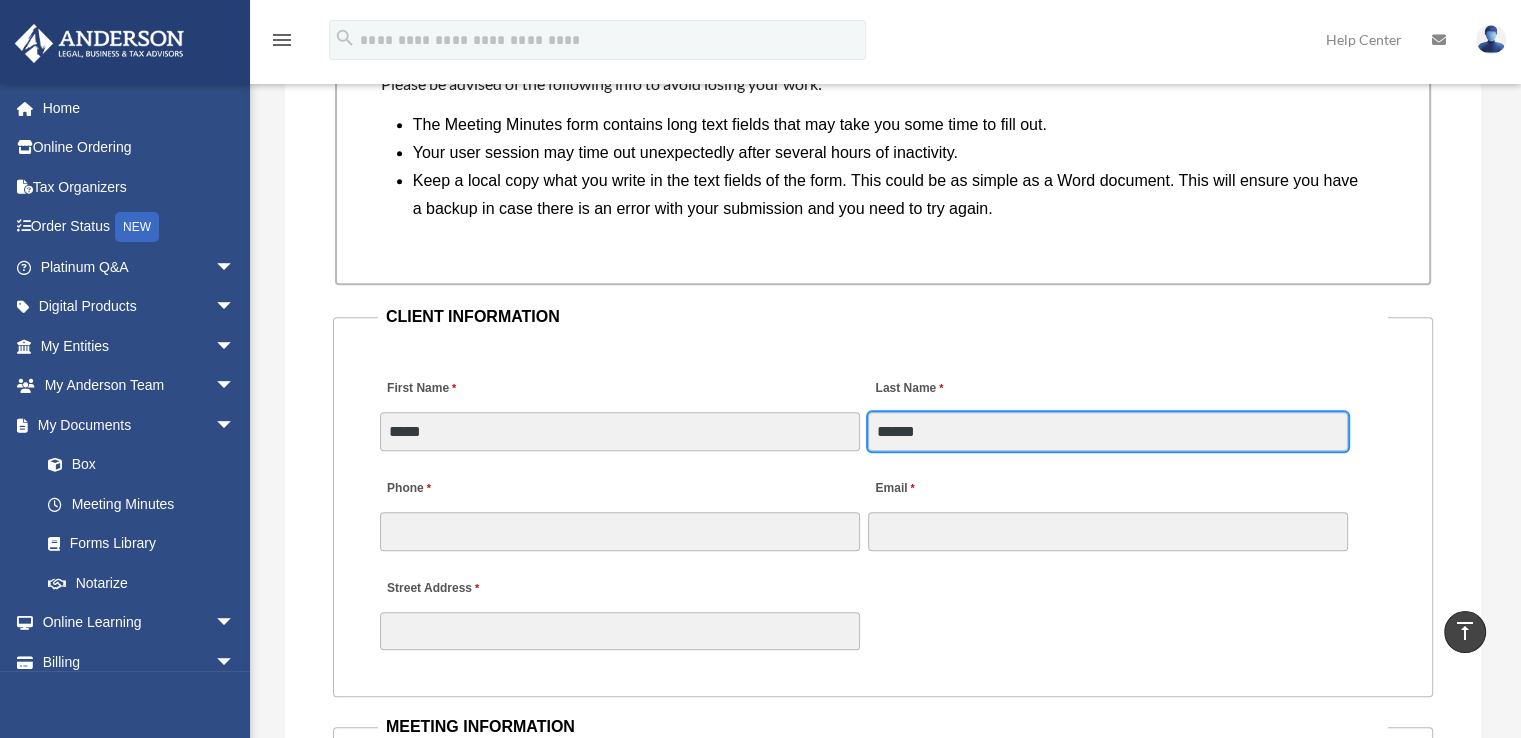 type on "******" 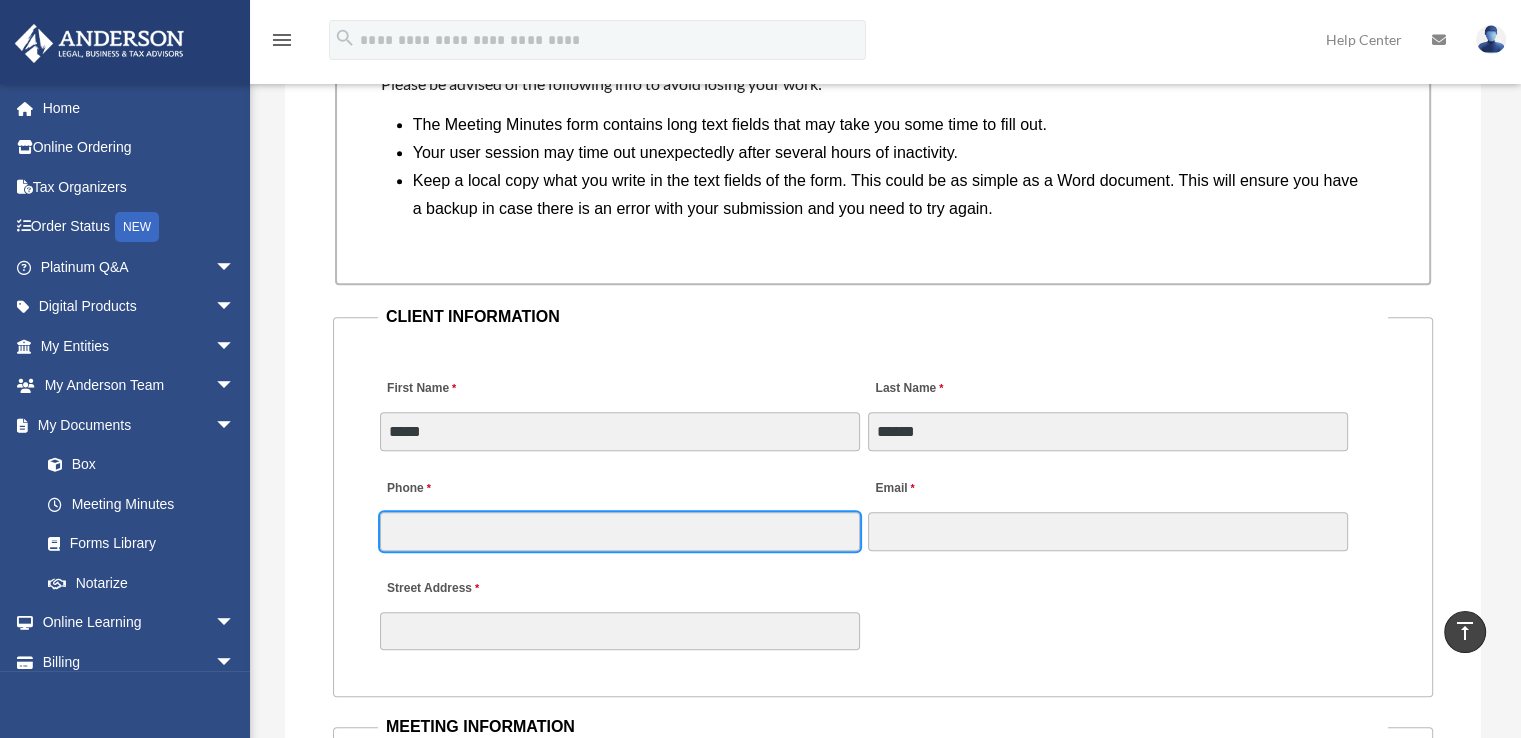 click on "Phone" at bounding box center (620, 531) 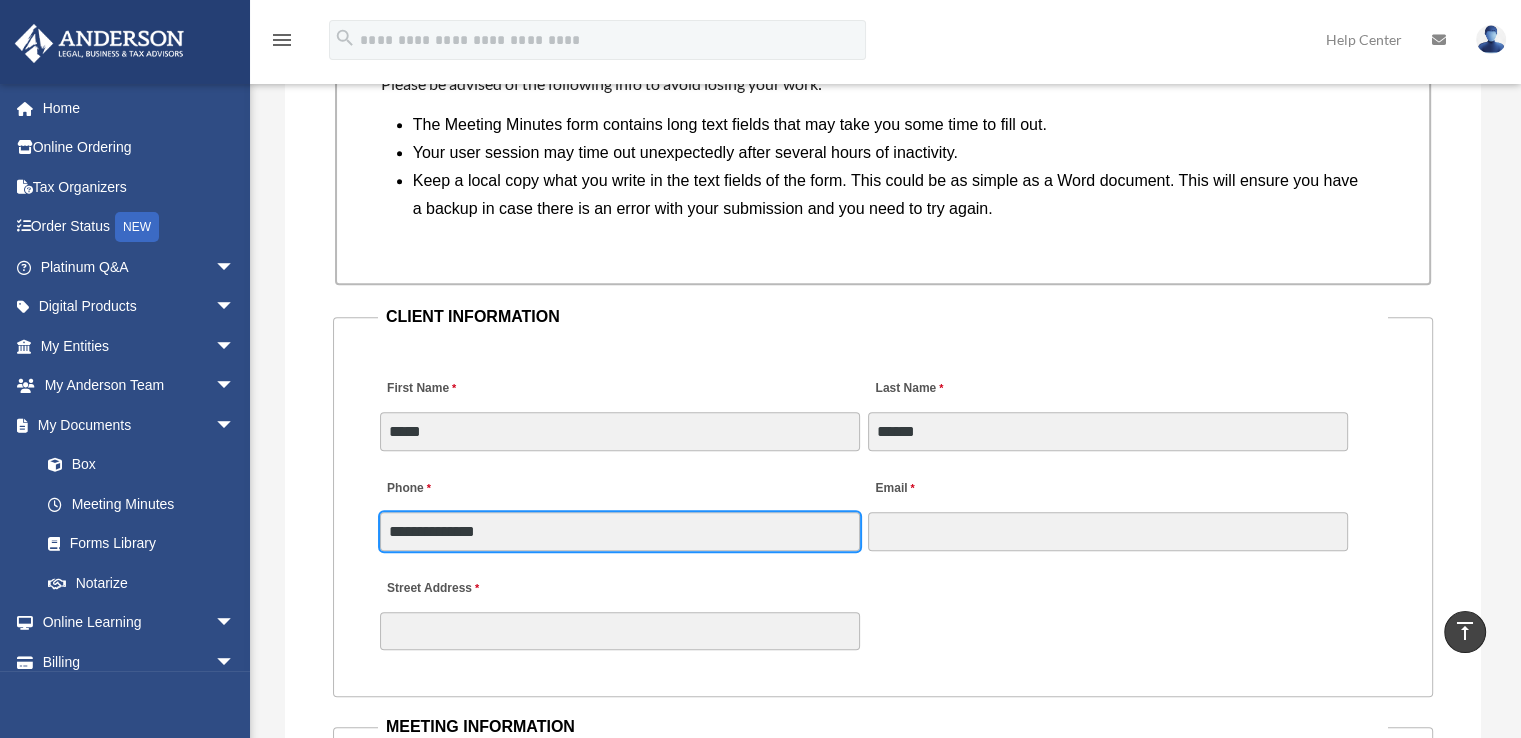 type on "**********" 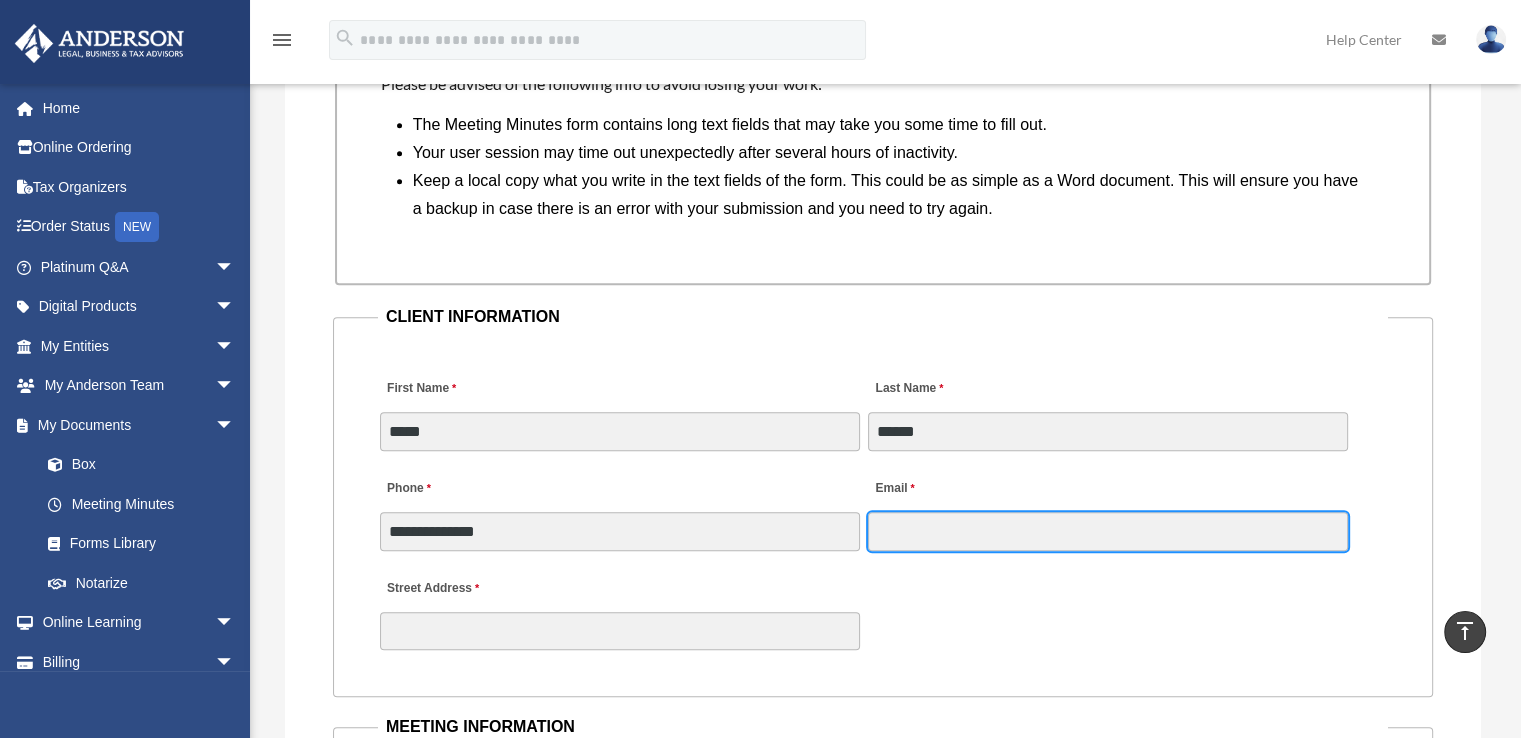 click on "Email" at bounding box center [1108, 531] 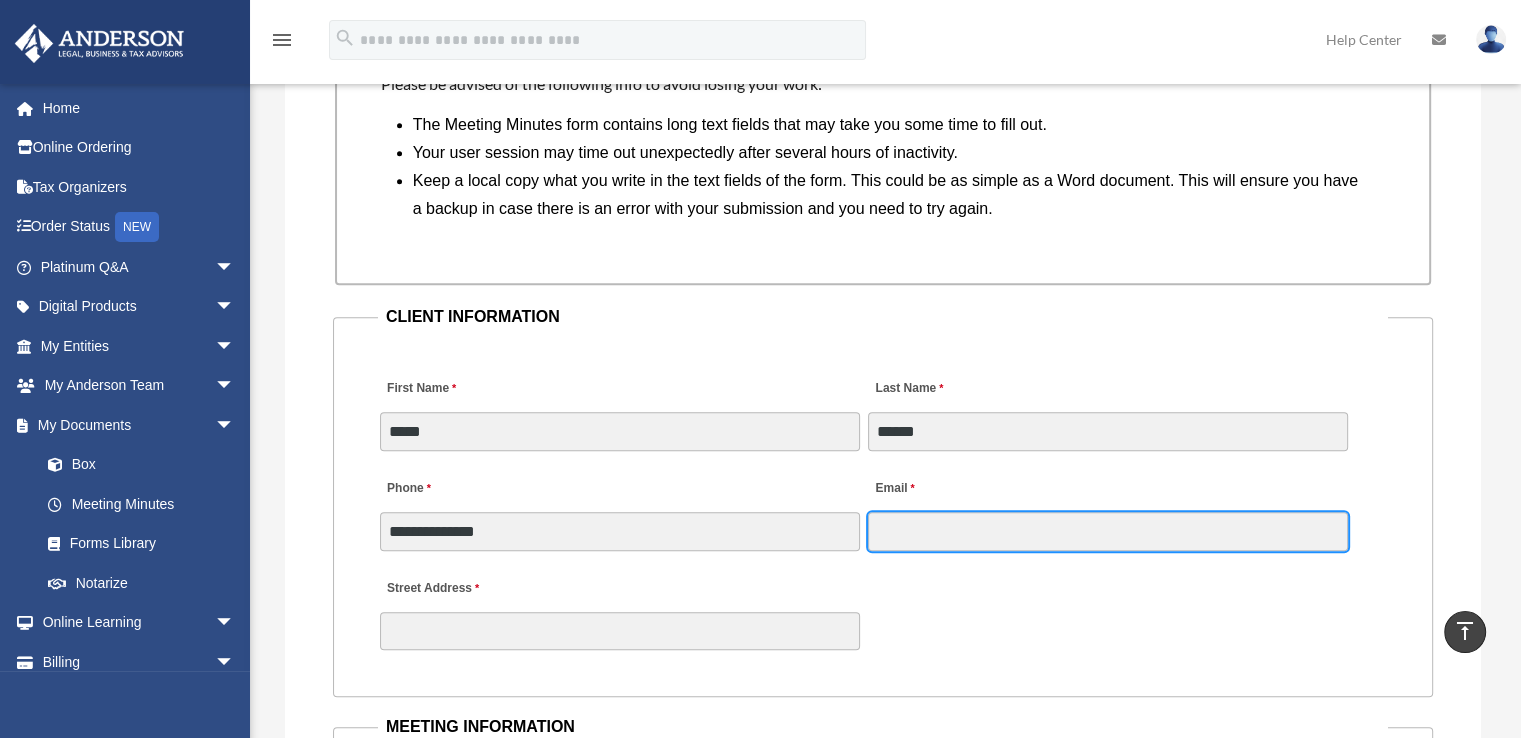type on "*" 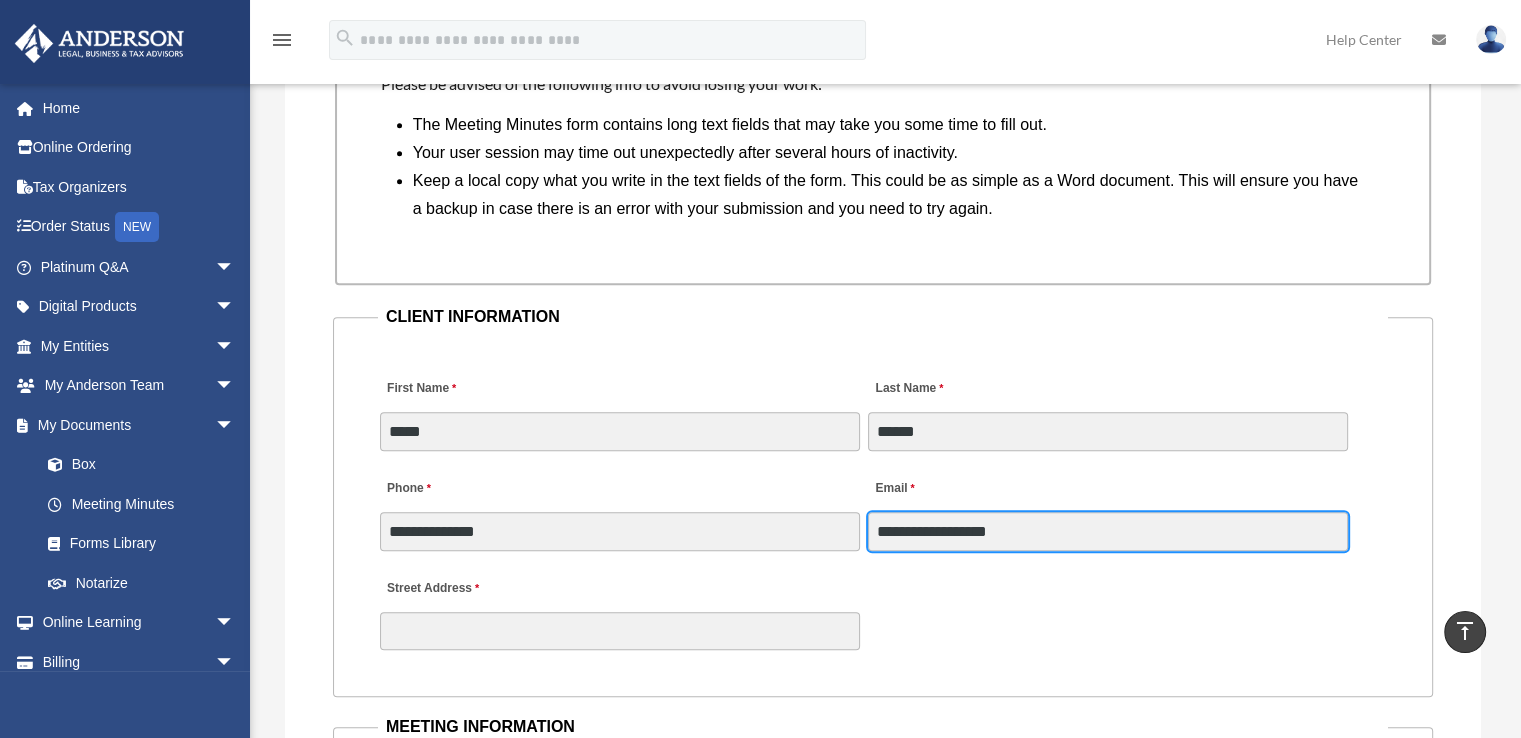 type on "**********" 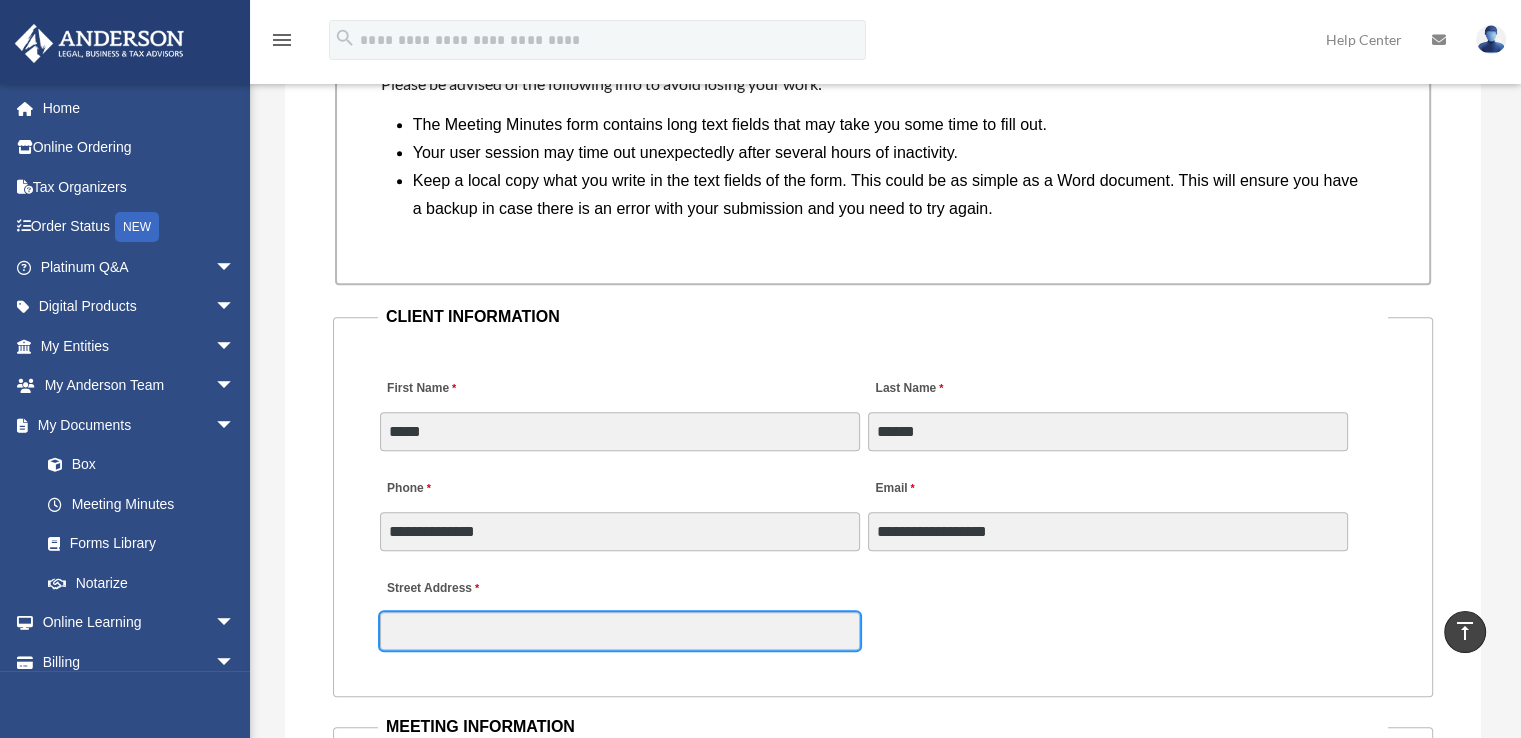 click on "Street Address" at bounding box center [620, 631] 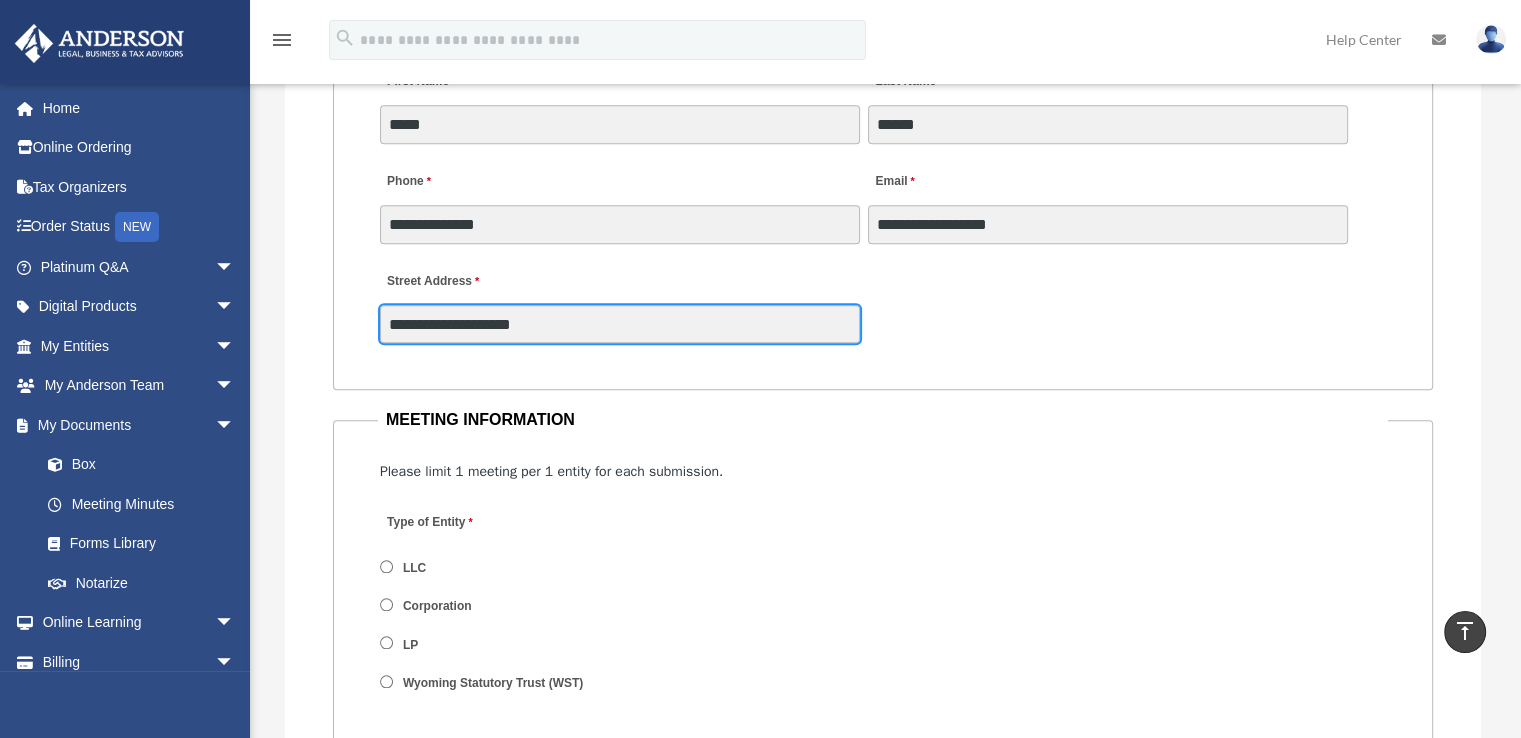 scroll, scrollTop: 2166, scrollLeft: 0, axis: vertical 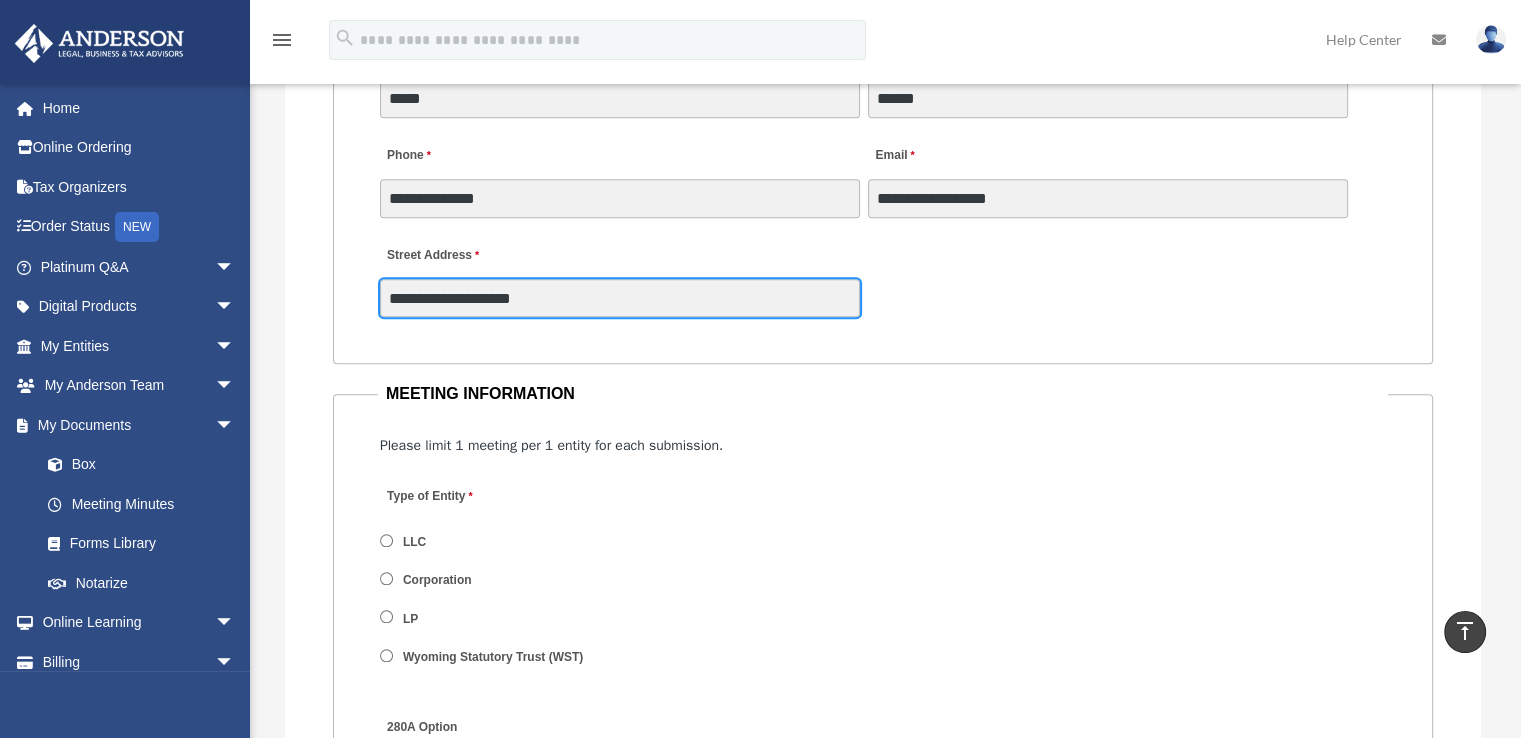 click on "**********" at bounding box center (620, 298) 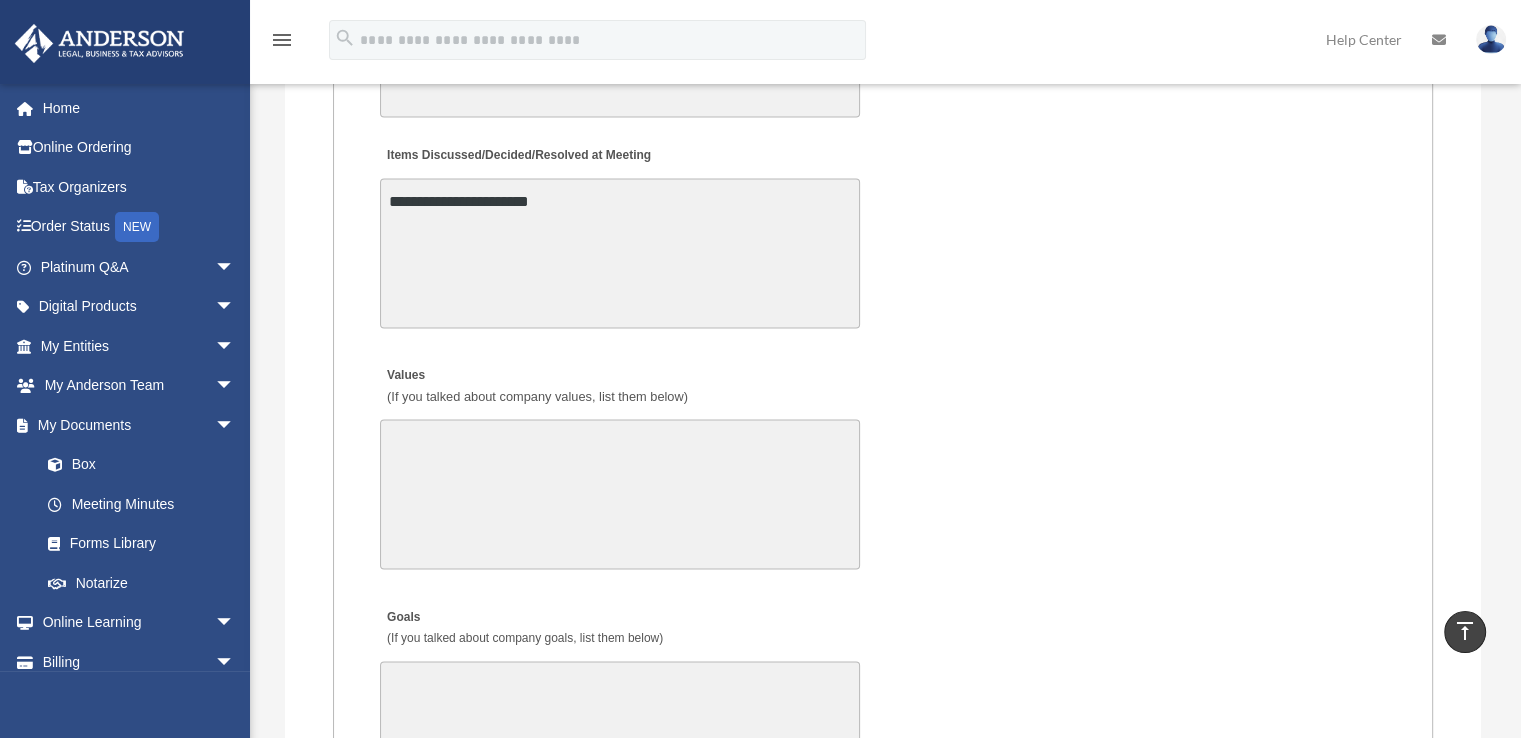 scroll, scrollTop: 3666, scrollLeft: 0, axis: vertical 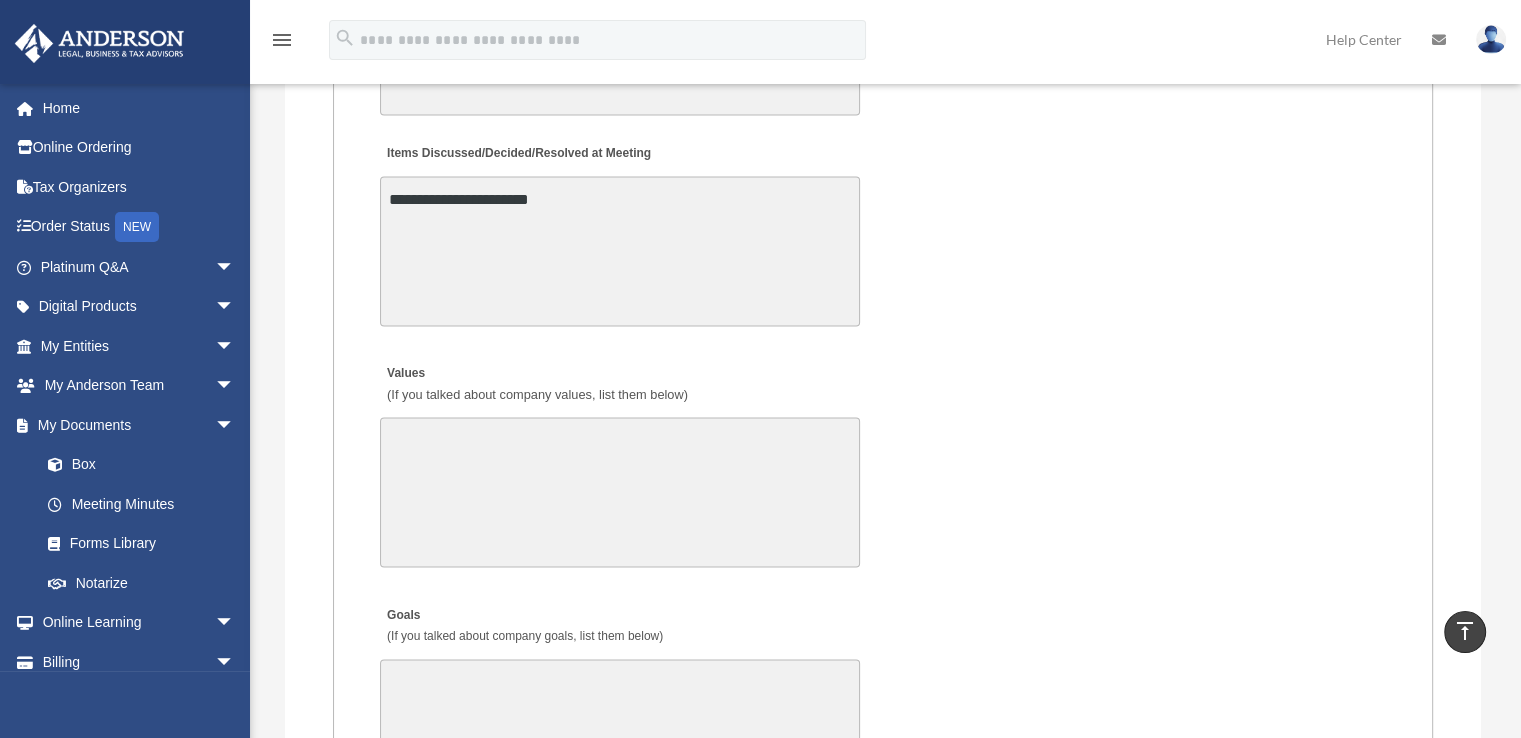 type on "**********" 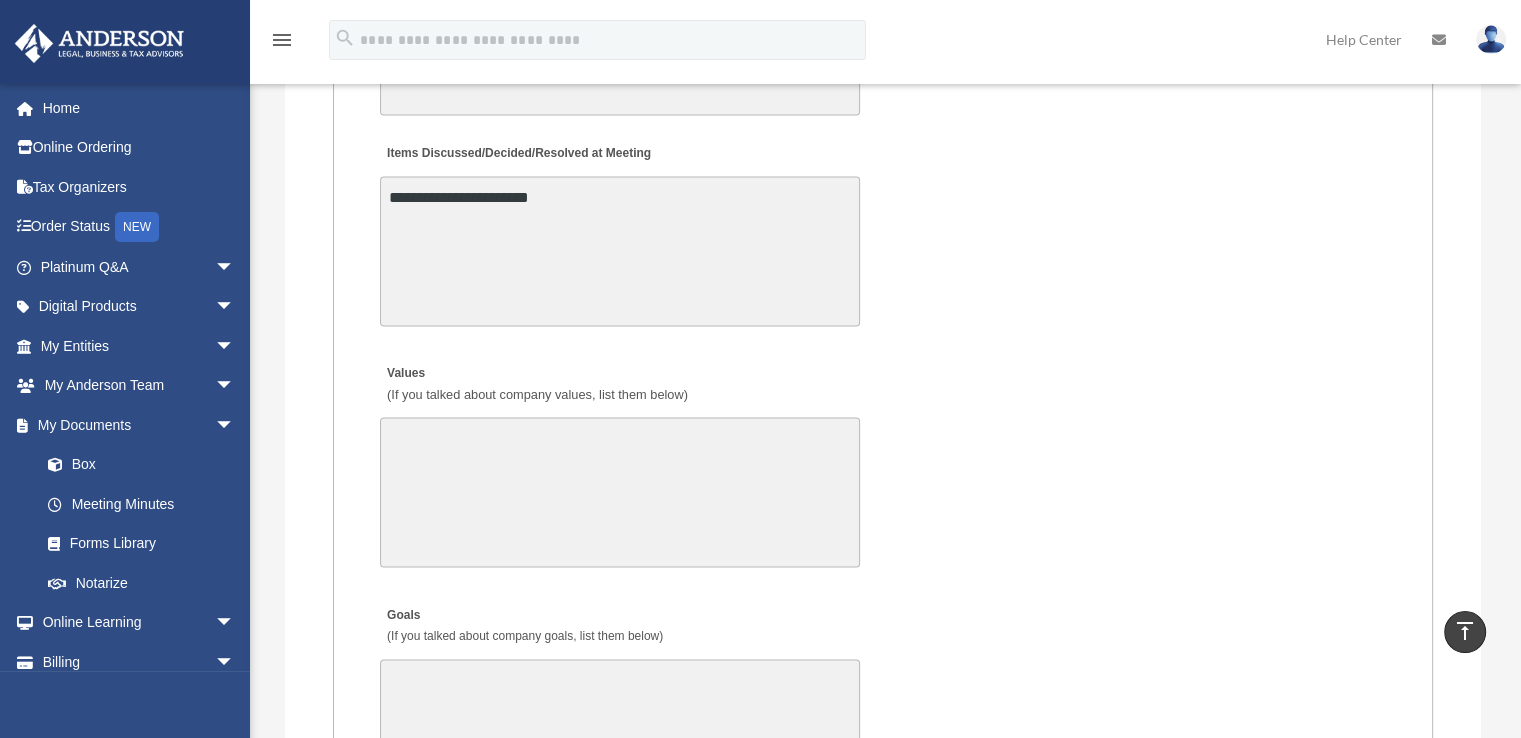 click on "**********" at bounding box center [620, 251] 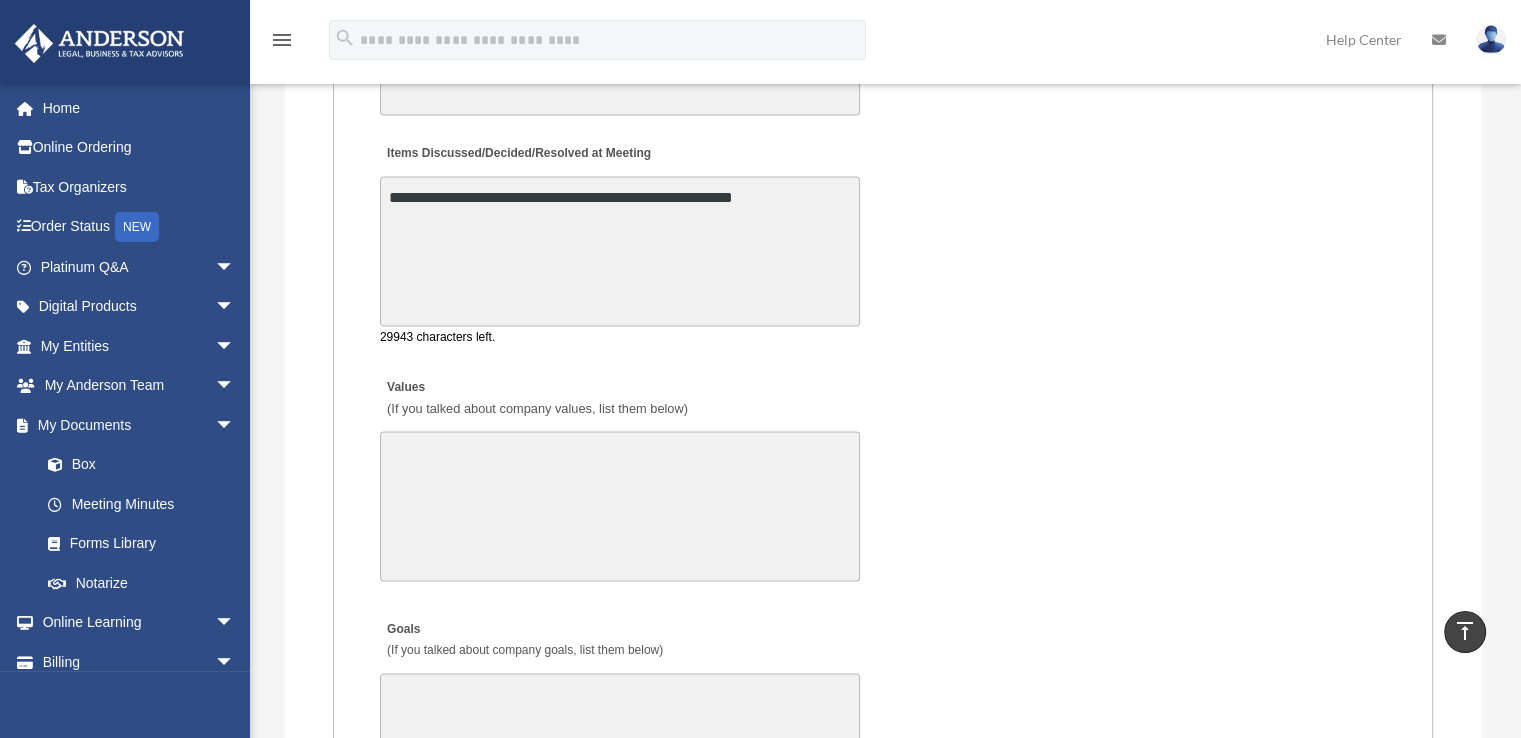 click on "**********" at bounding box center [620, 251] 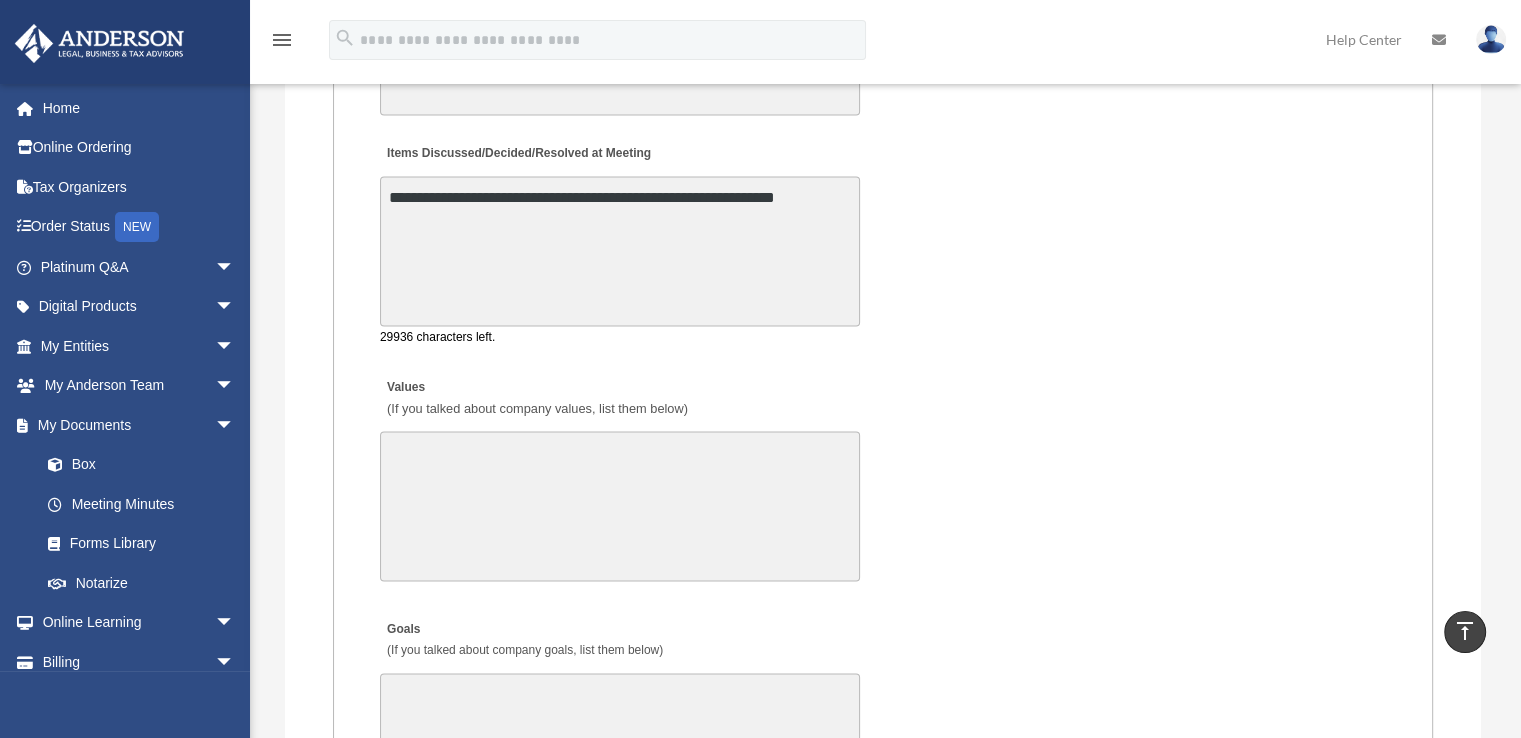 click on "**********" at bounding box center (620, 251) 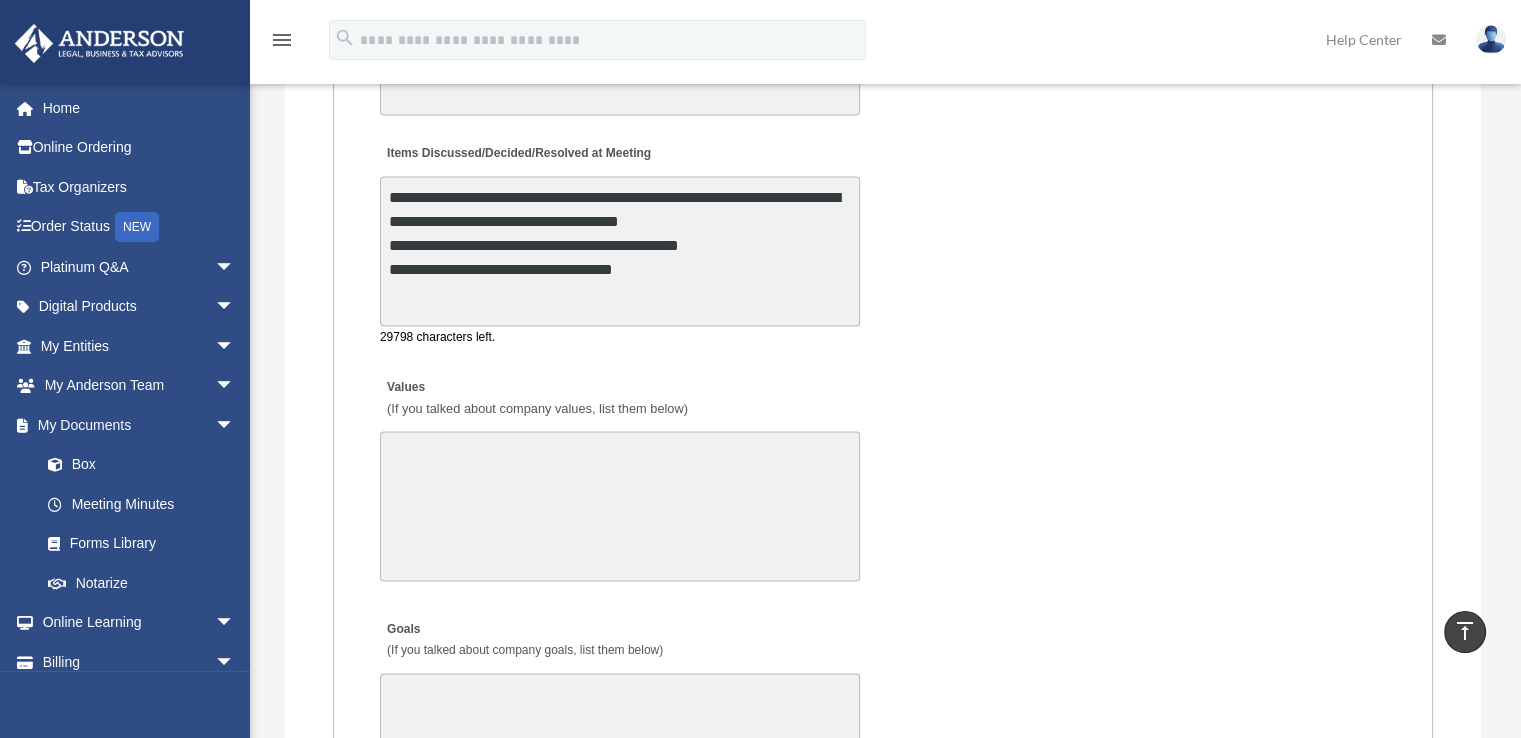 type on "**********" 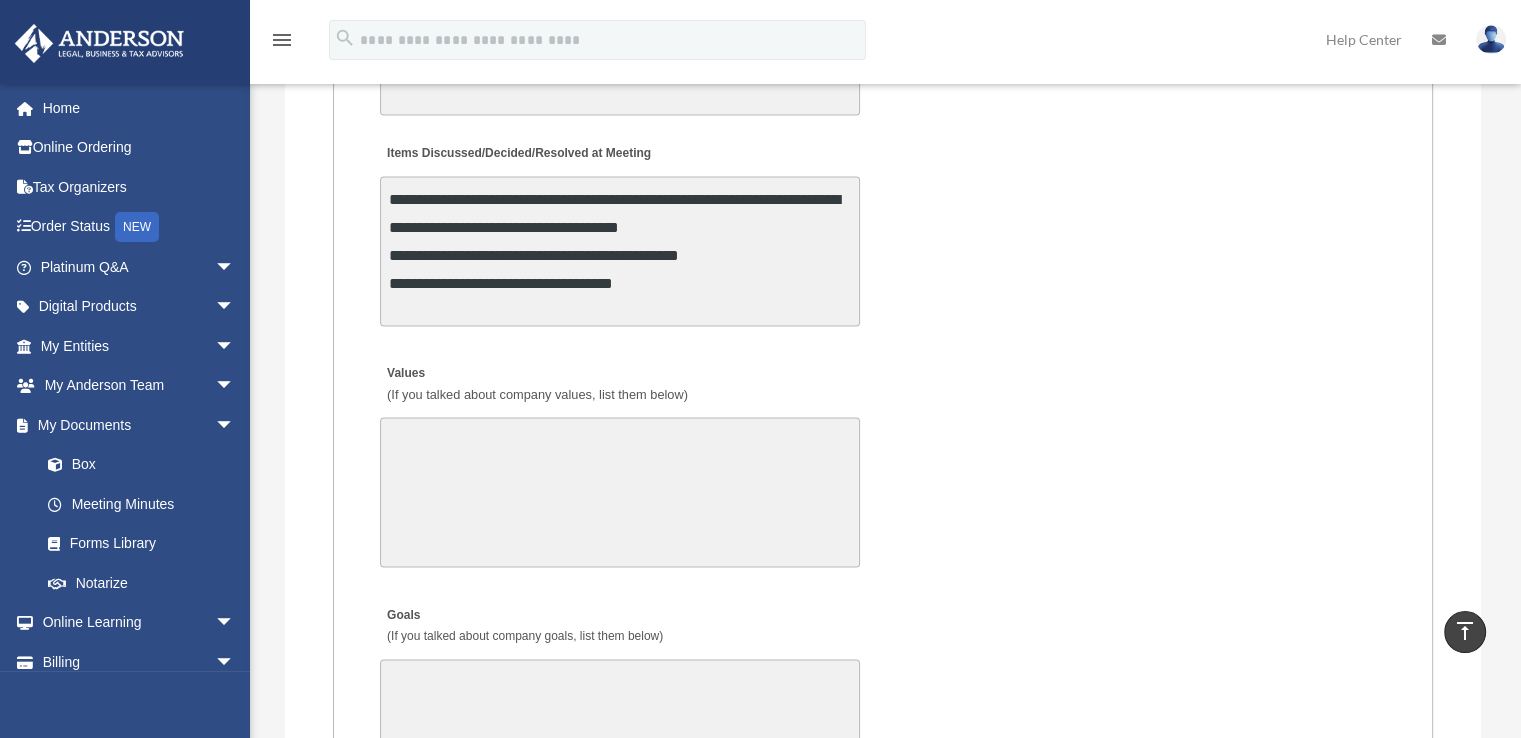 click on "MEETING INFORMATION
Please limit 1 meeting per 1 entity for each submission.
Type of Entity LLC Corporation LP Wyoming Statutory Trust (WST)
280A Option I Need a 280A Agreement to Rent a Residence Included with my Minutes
The 280A Option should only be checked if the LLC is Taxed as a C or S Corporation
WST Option Special Trustees Meeting
Use this when a meeting of trustees is called for a Wyoming Statutory Trust. Please note that technically there are no requirements for meetings in a WST so there are no annual meetings, just trustee meetings.
Name of Wyoming Statutory Trust
I need a Valuation Worksheet included with my minutes
Is this LLC Member Managed or Manager Managed? Member Managed Manager Managed
Document Requested - LLC Member Managed Special Members Meeting LLC Annual Meeting Consent to Action
Document Requested - LLC Manager Managed Special Managers Meeting LLC Annual Meeting Consent to Action Special Document - Special Members Meeting" at bounding box center (883, 173) 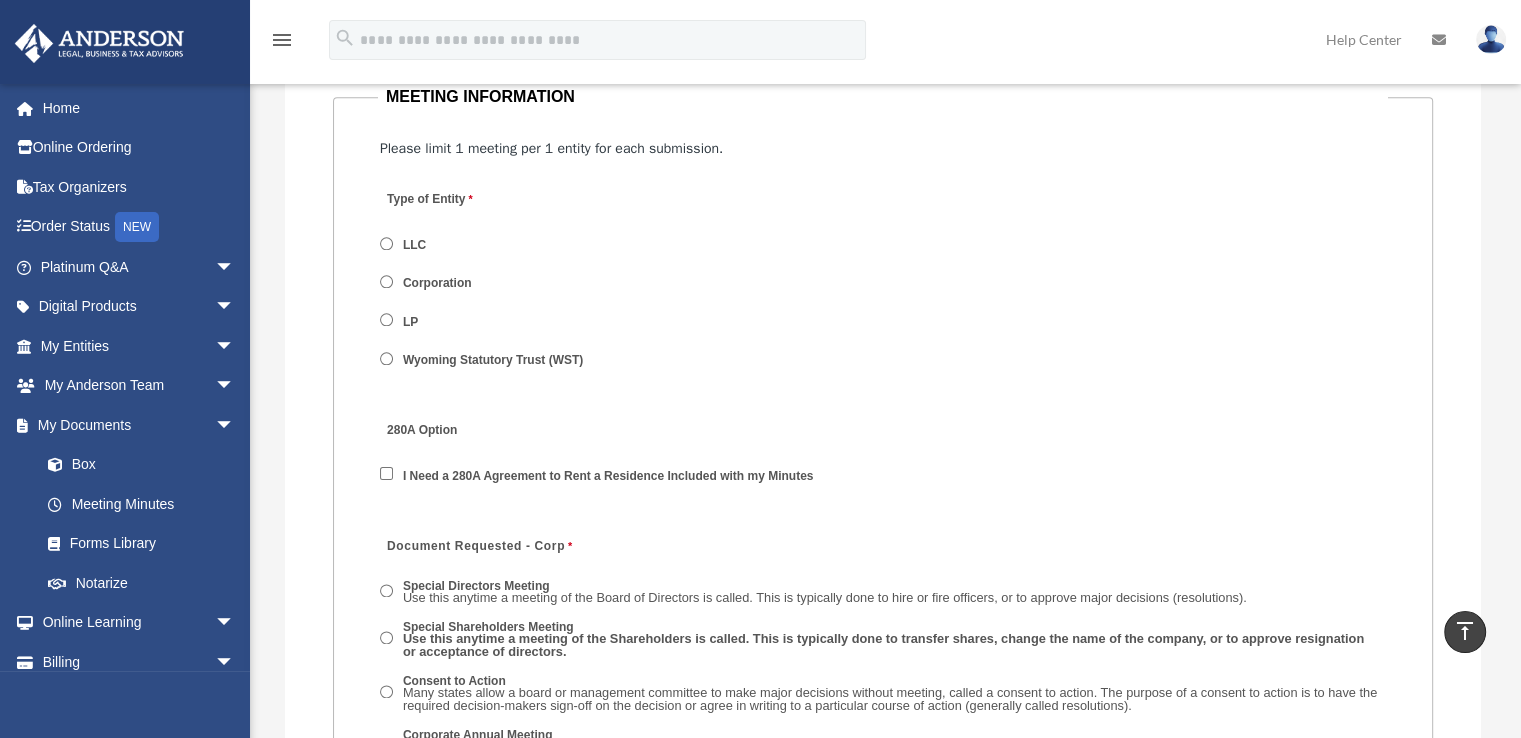 scroll, scrollTop: 2500, scrollLeft: 0, axis: vertical 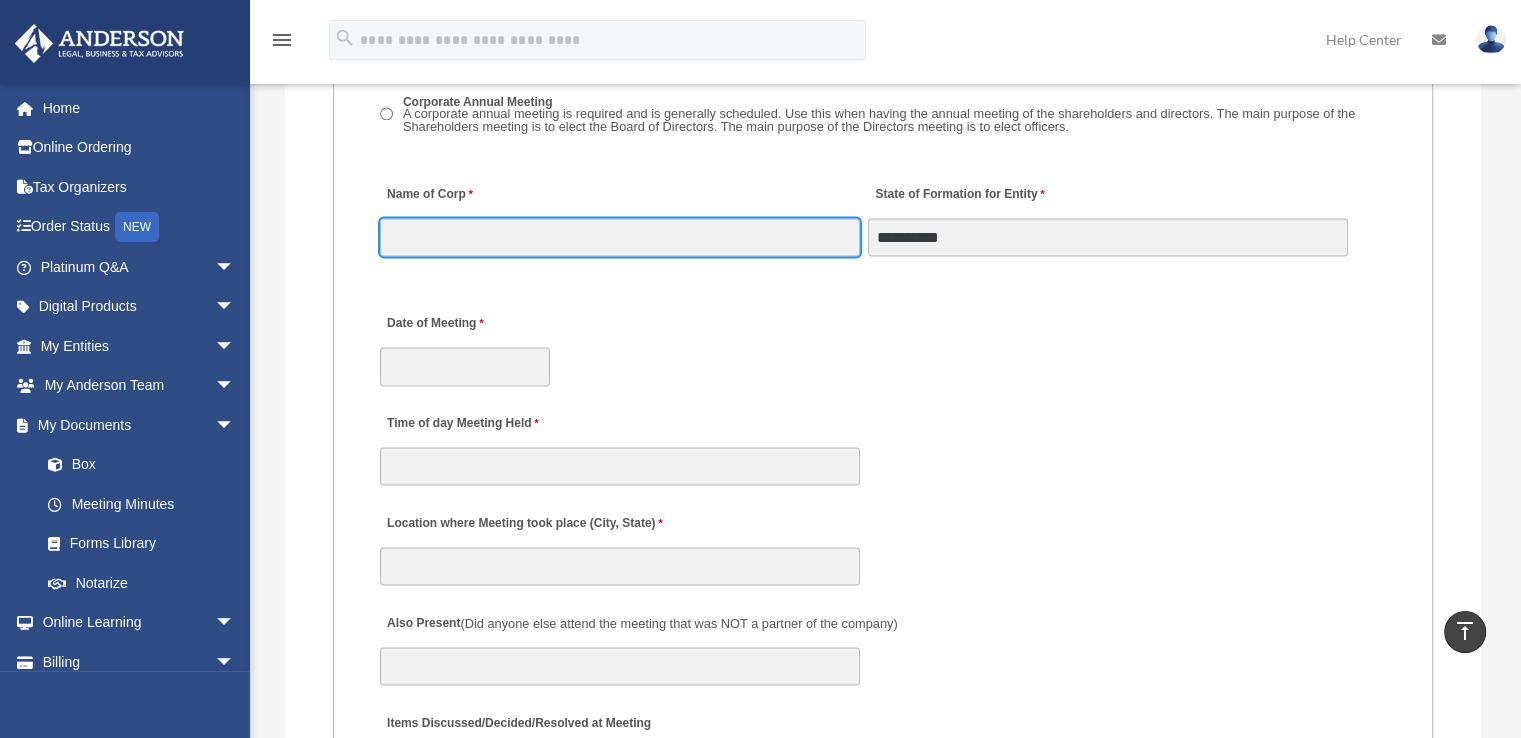 click on "Name of Corp" at bounding box center [620, 237] 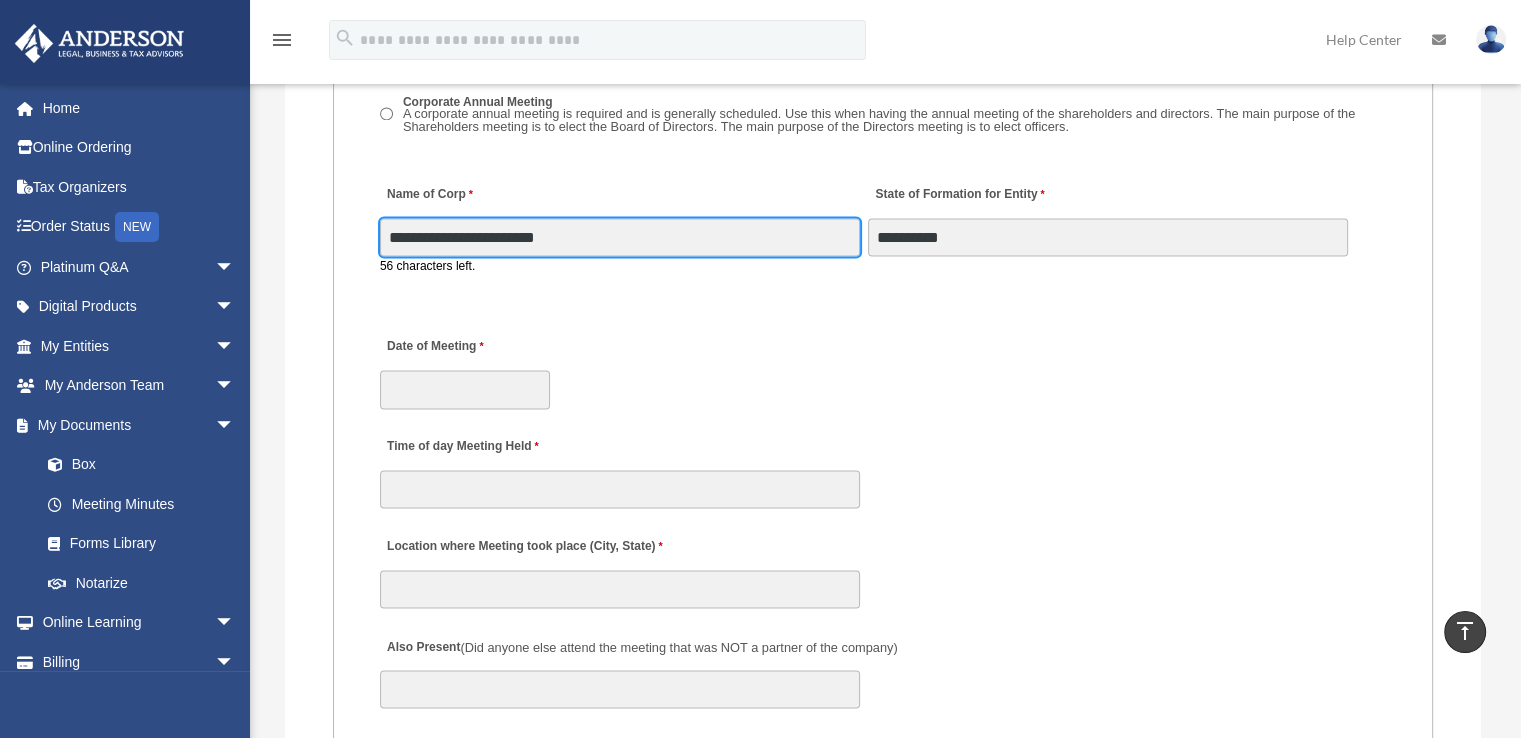 type on "**********" 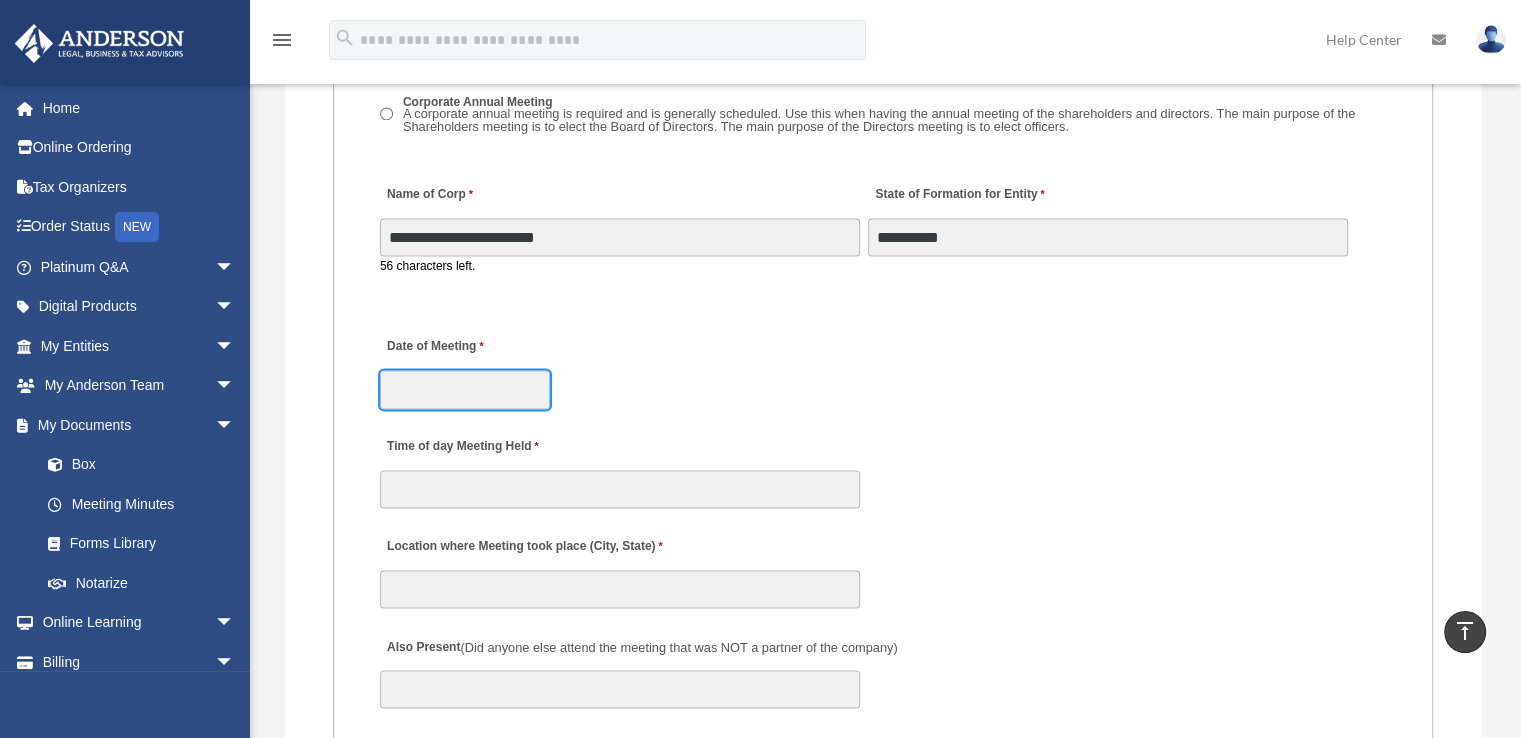 click on "X
Get a chance to win 6 months of Platinum for free just by filling out this
survey" at bounding box center (760, -256) 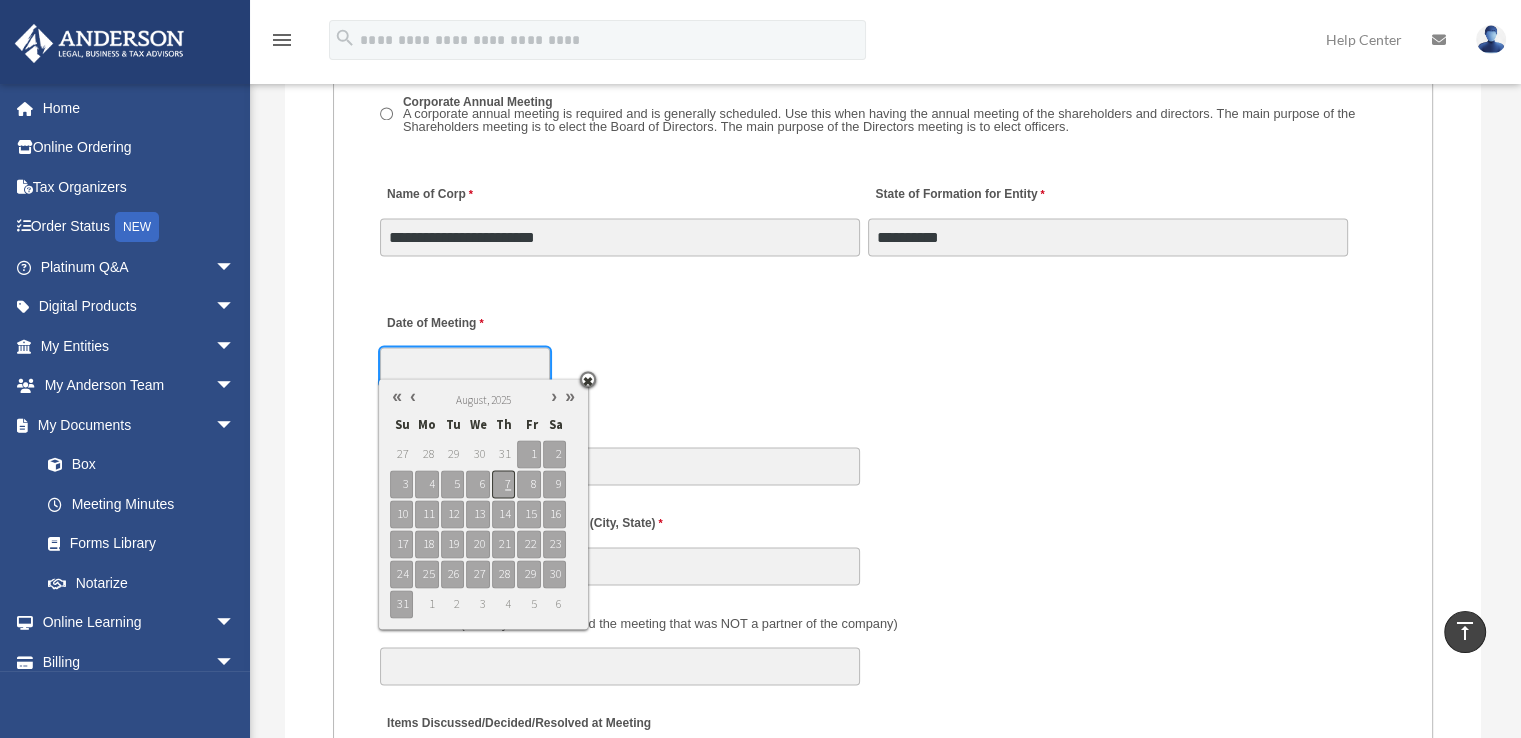 type on "**********" 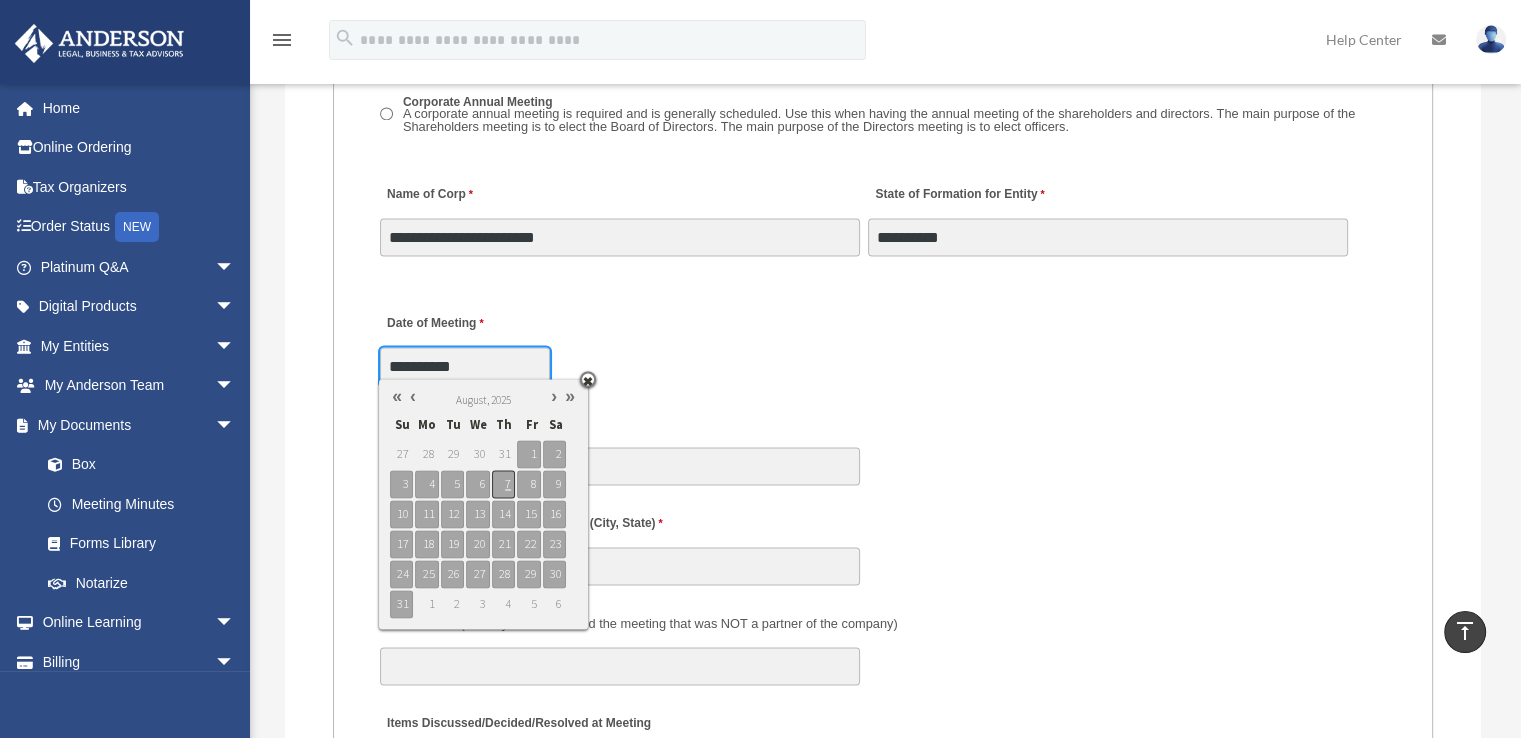 click on "7" at bounding box center [503, 484] 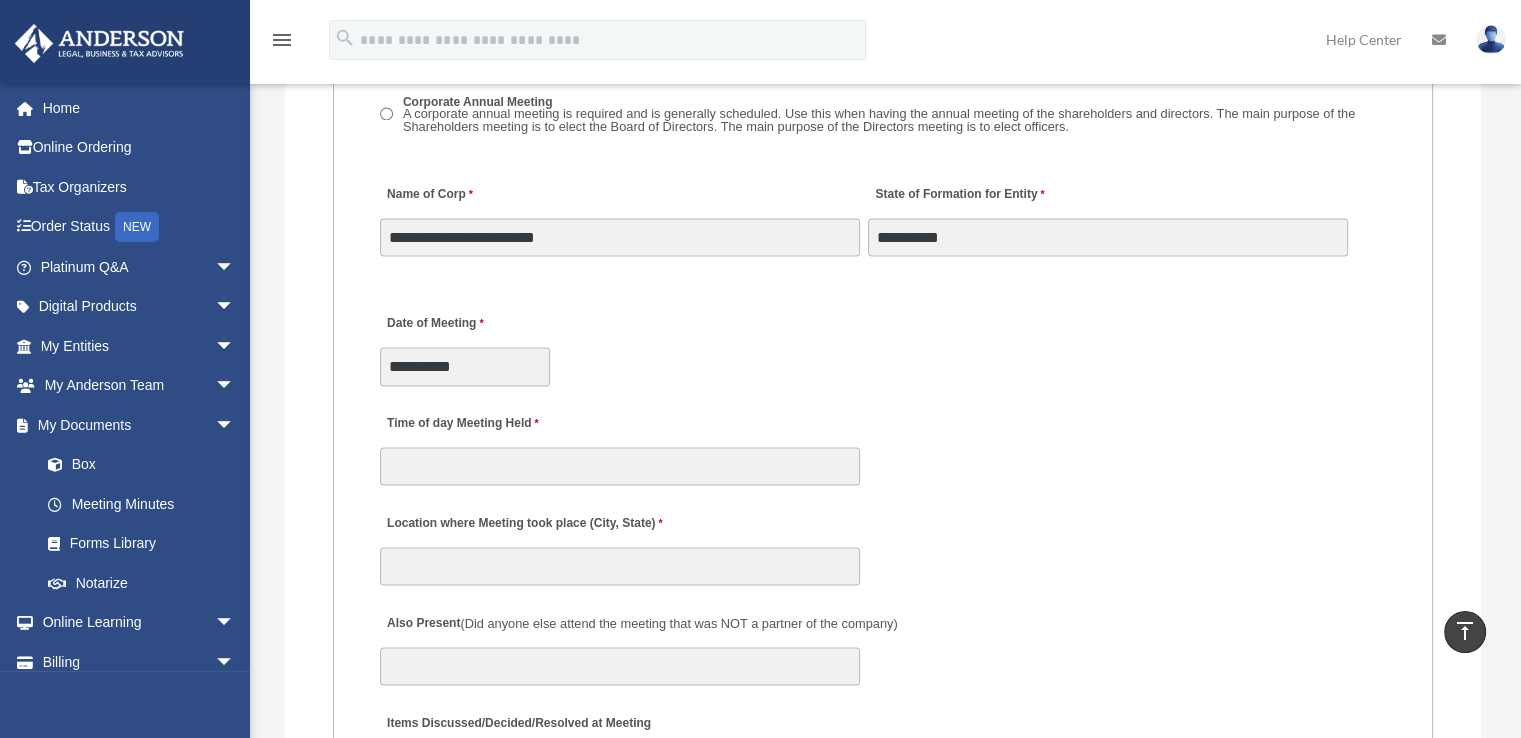 click on "Time of day Meeting Held" at bounding box center [883, 444] 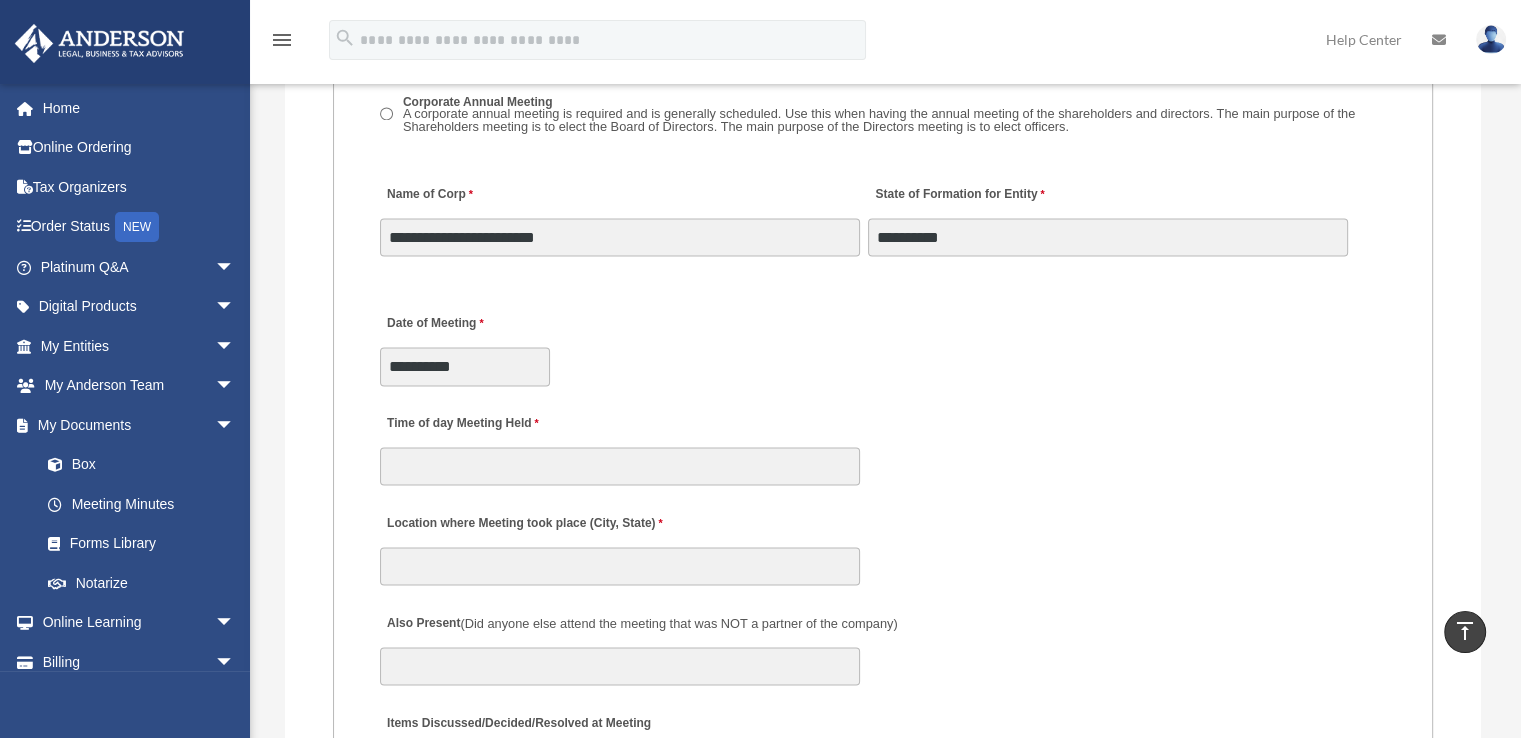 scroll, scrollTop: 3333, scrollLeft: 0, axis: vertical 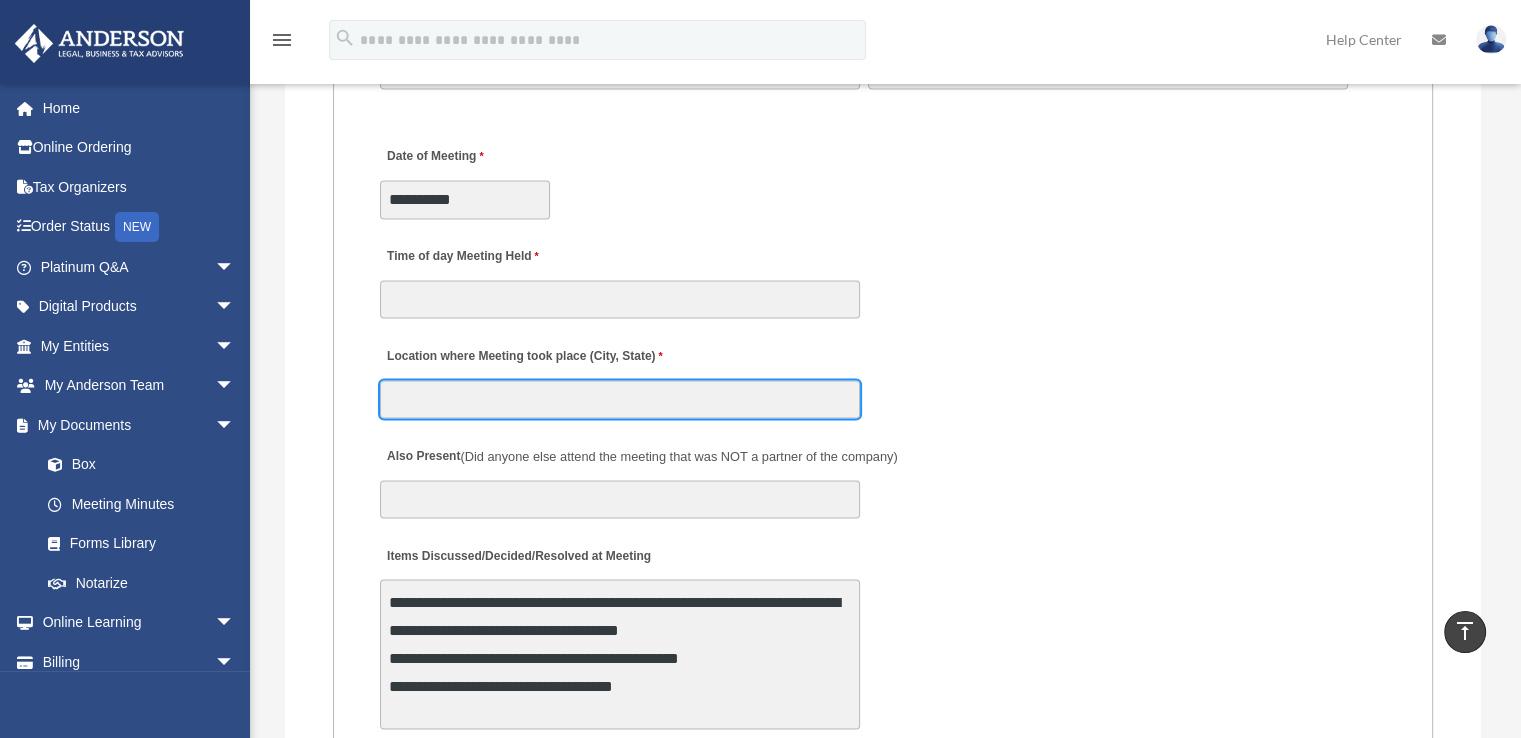 click on "Location where Meeting took place (City, State)" at bounding box center [620, 399] 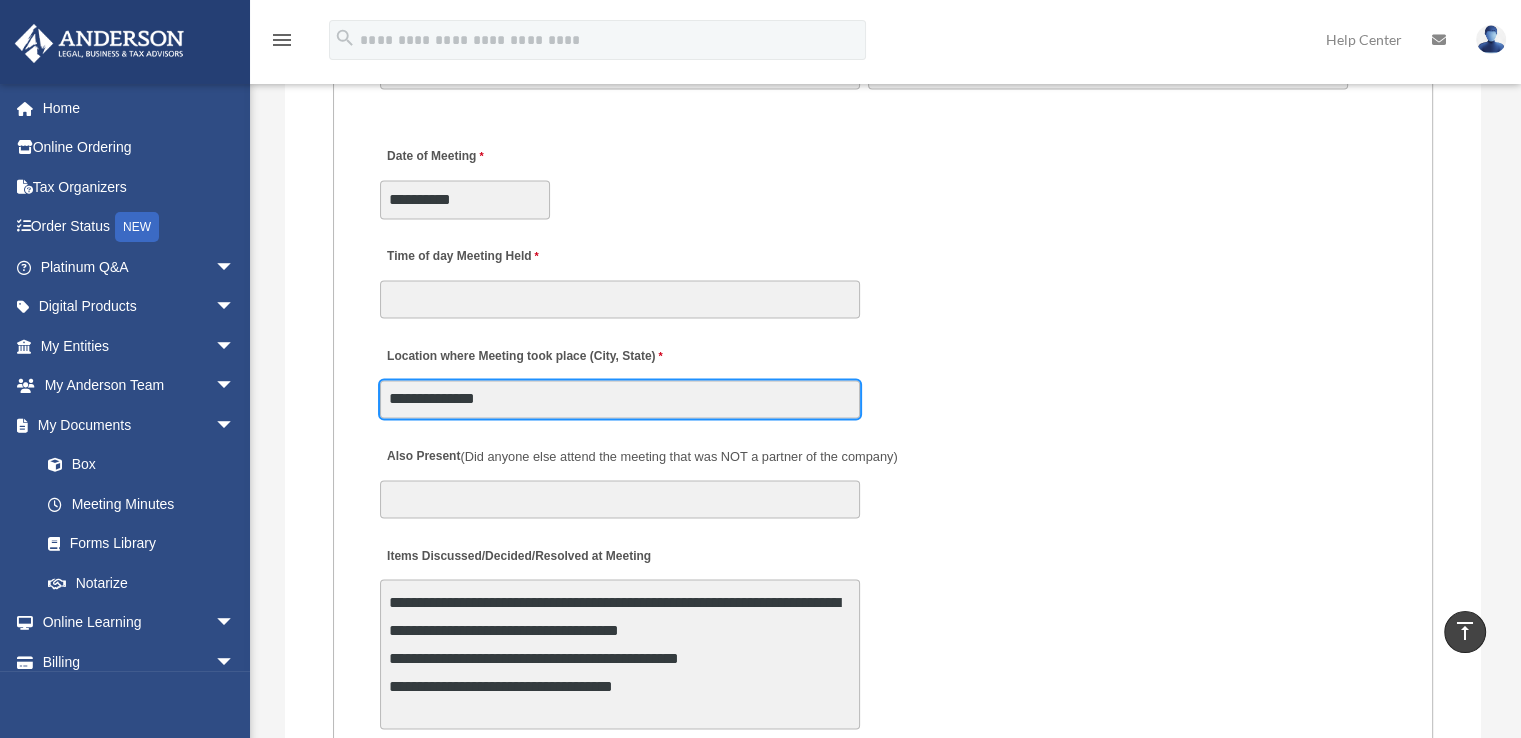 type on "**********" 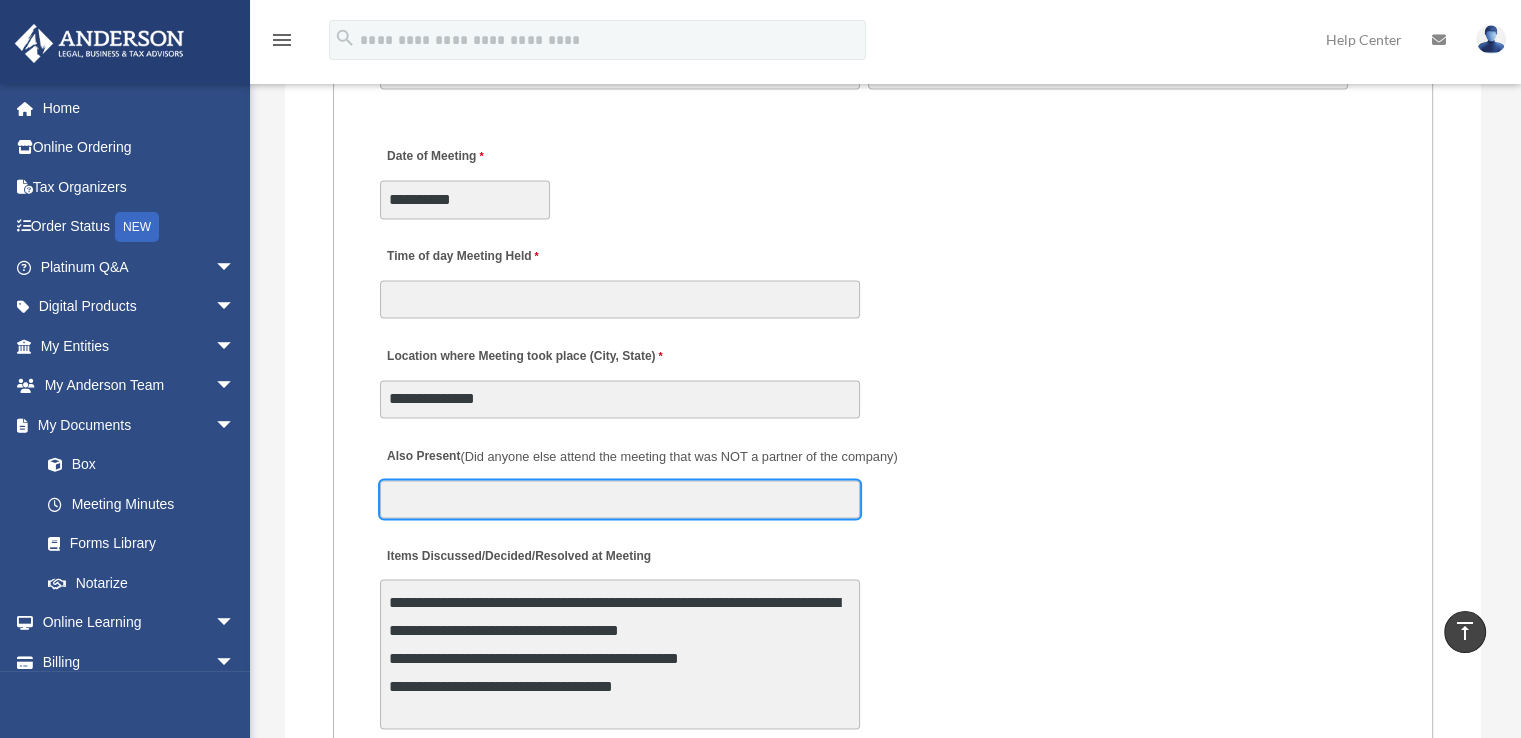 click on "Also Present  (Did anyone else attend the meeting that was NOT a partner of the company)" at bounding box center (620, 499) 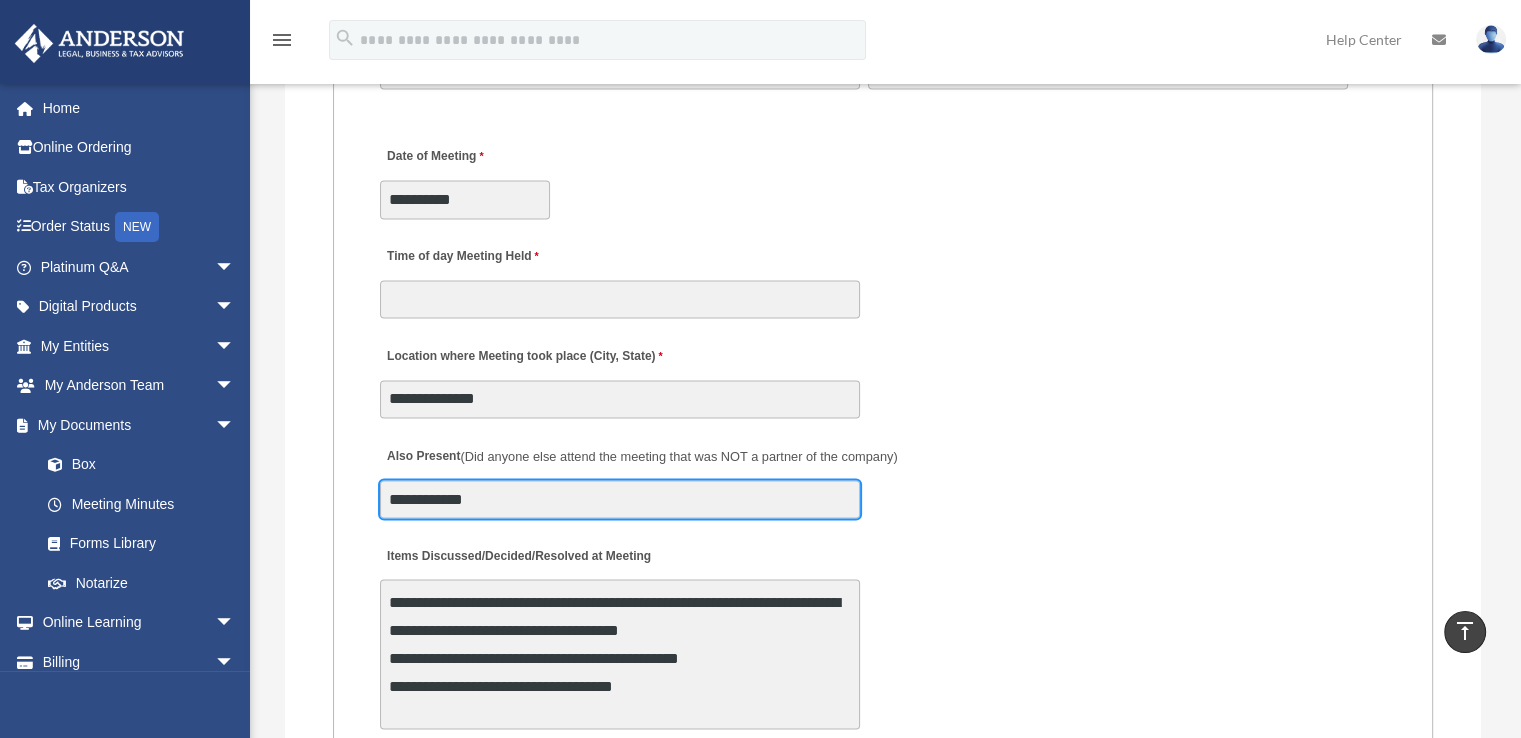 type on "**********" 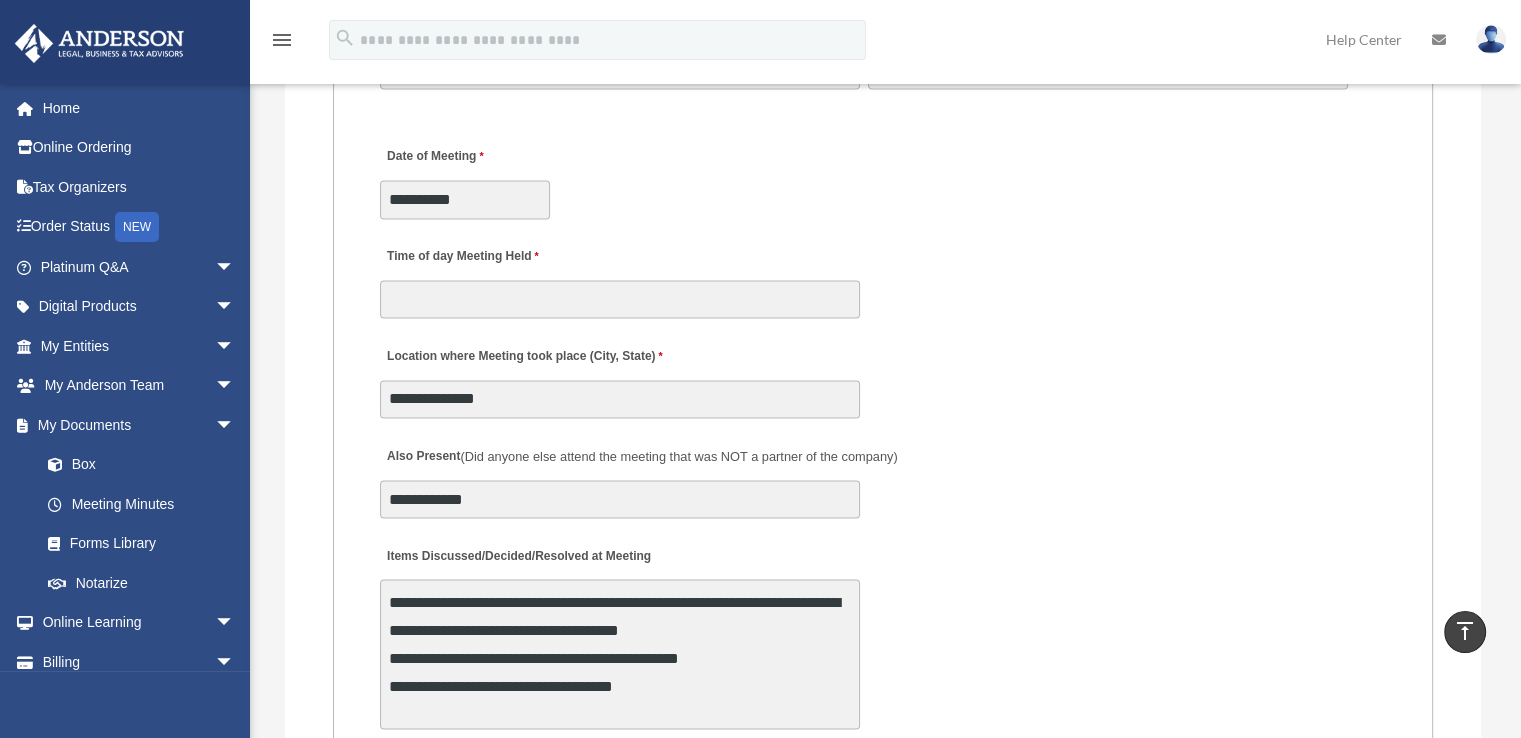 click on "**********" at bounding box center (883, 376) 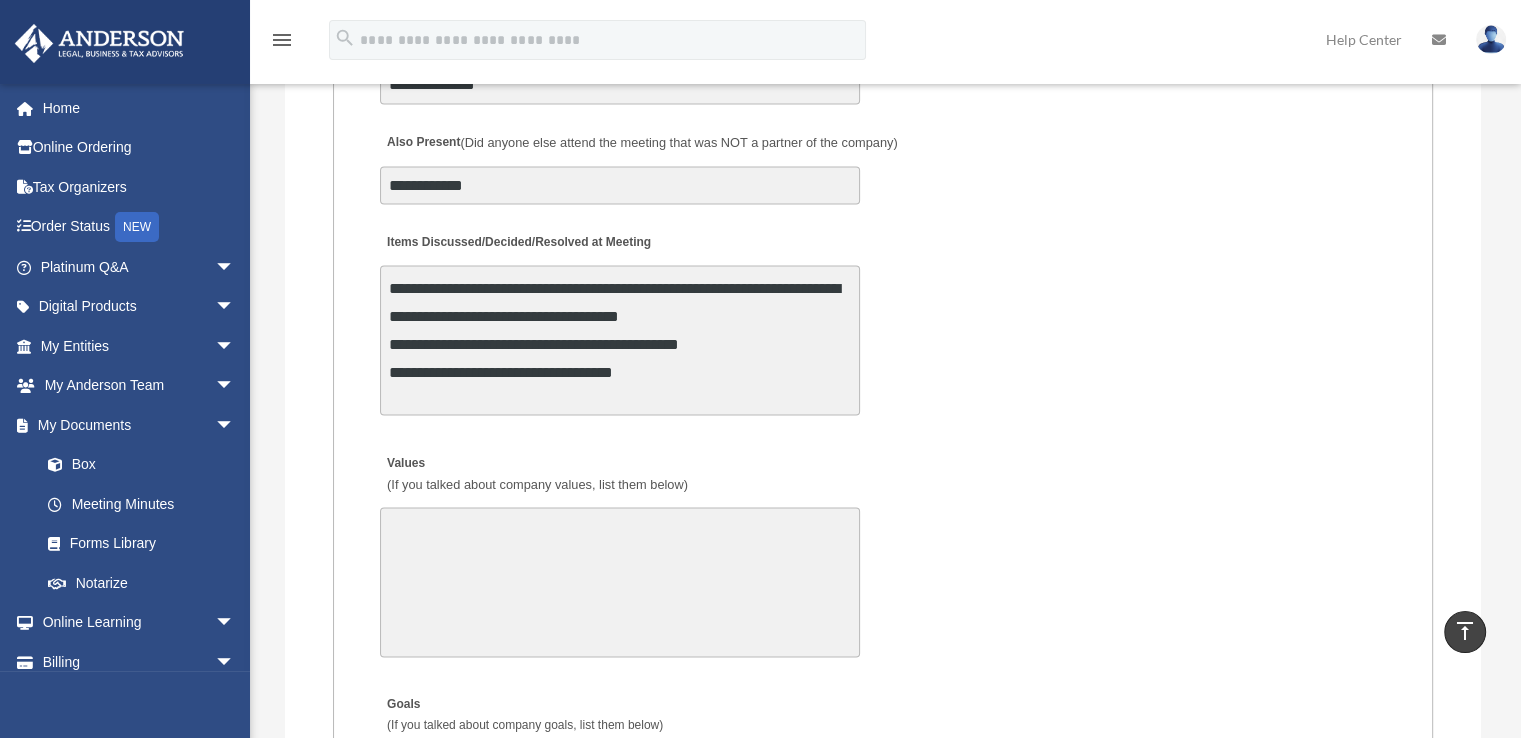 scroll, scrollTop: 3666, scrollLeft: 0, axis: vertical 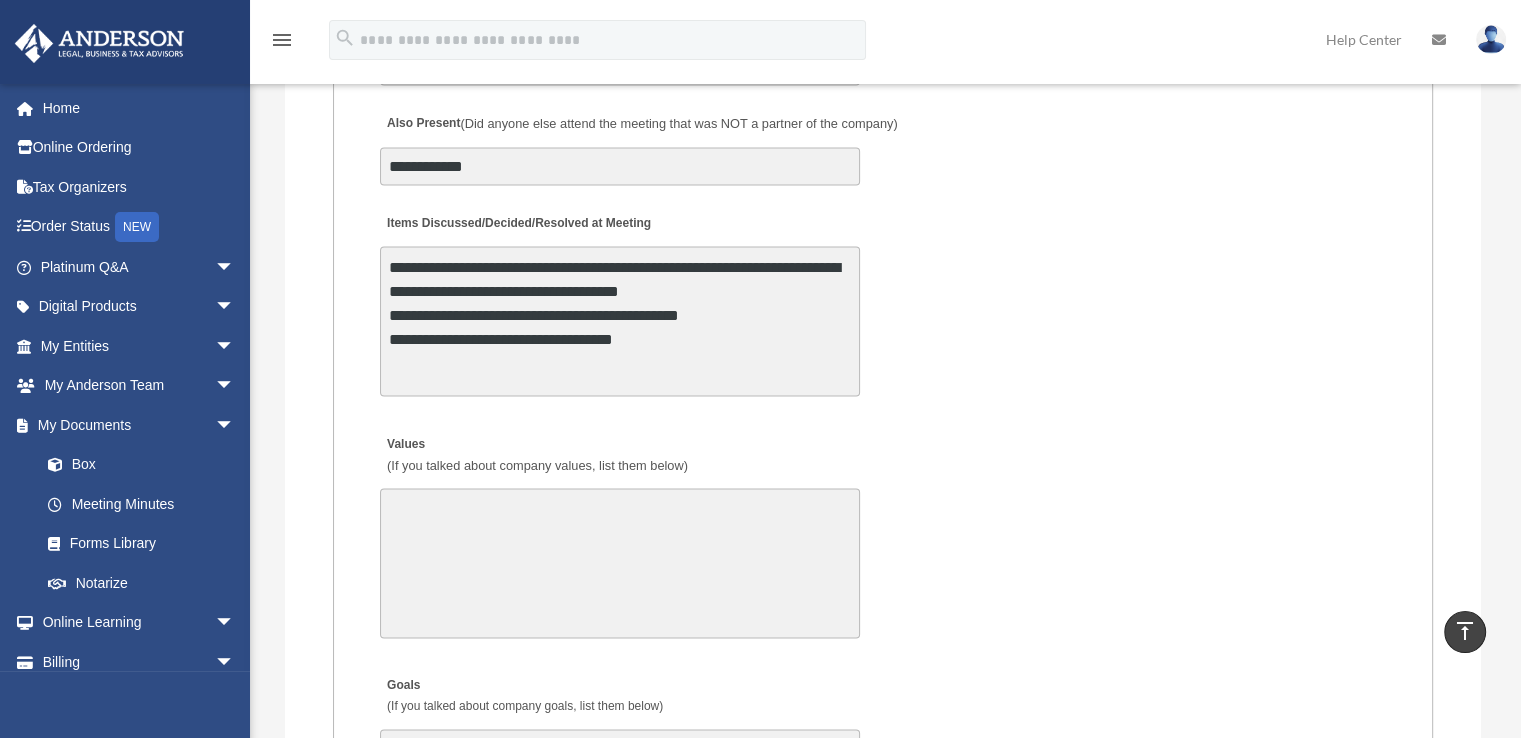 click on "**********" at bounding box center [620, 321] 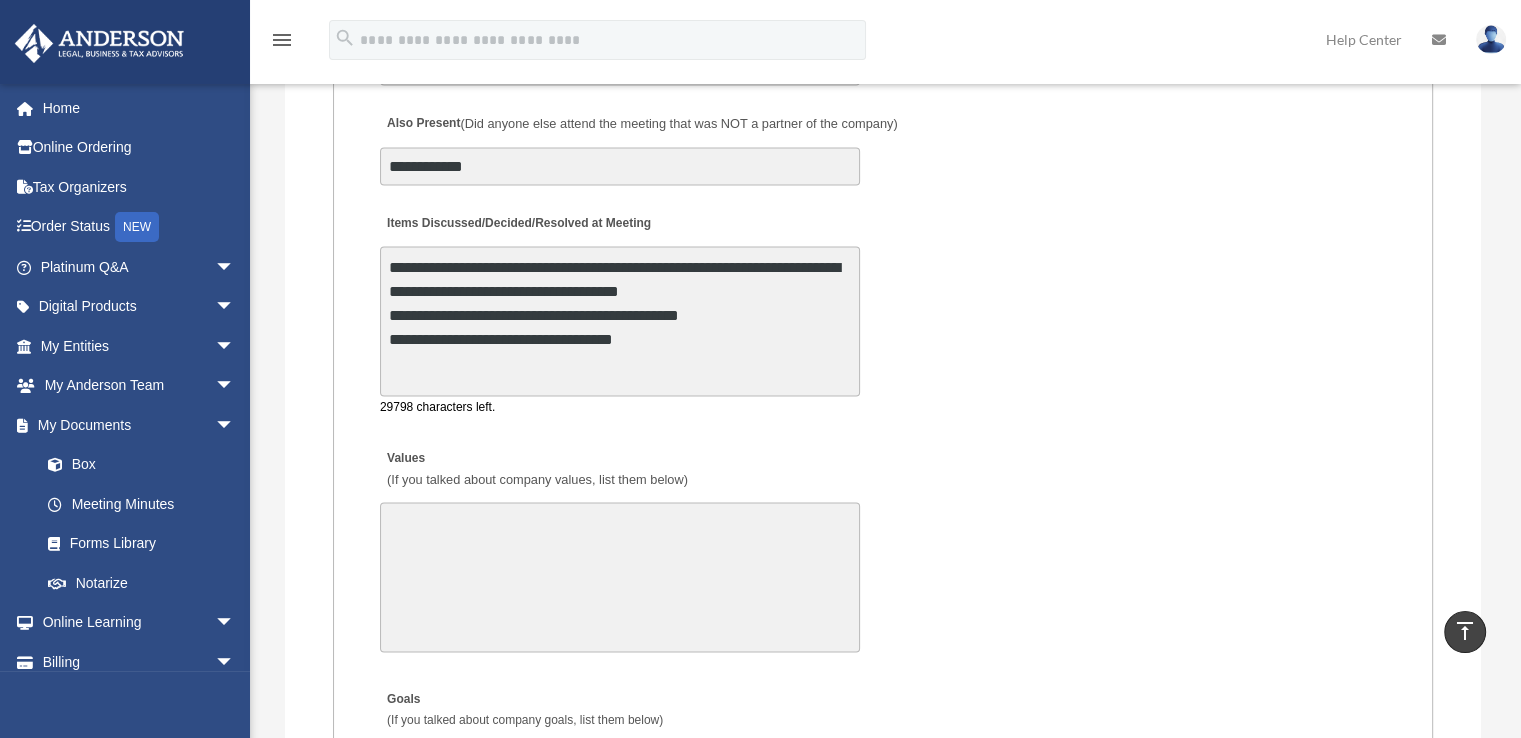drag, startPoint x: 732, startPoint y: 284, endPoint x: 379, endPoint y: 273, distance: 353.17136 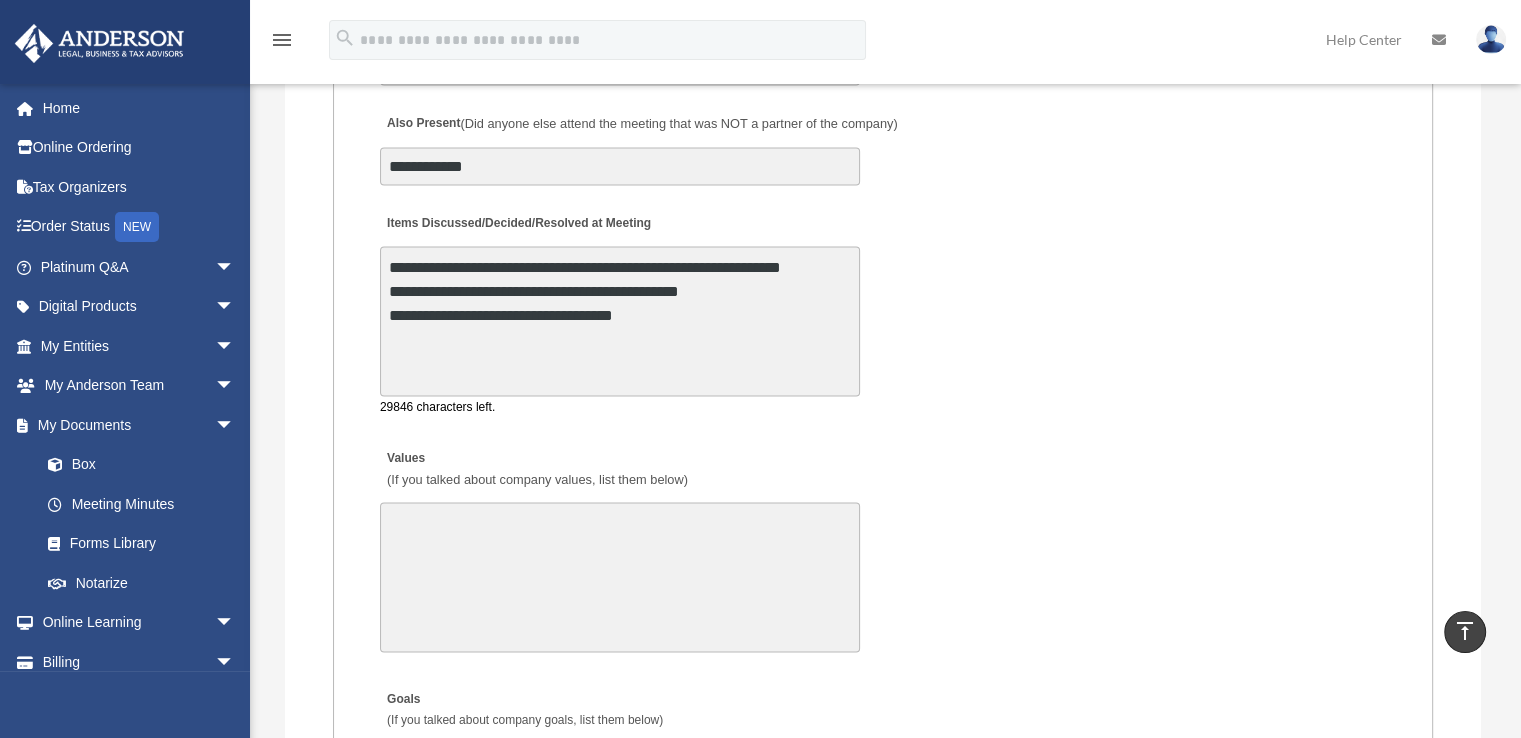 click on "**********" at bounding box center (620, 321) 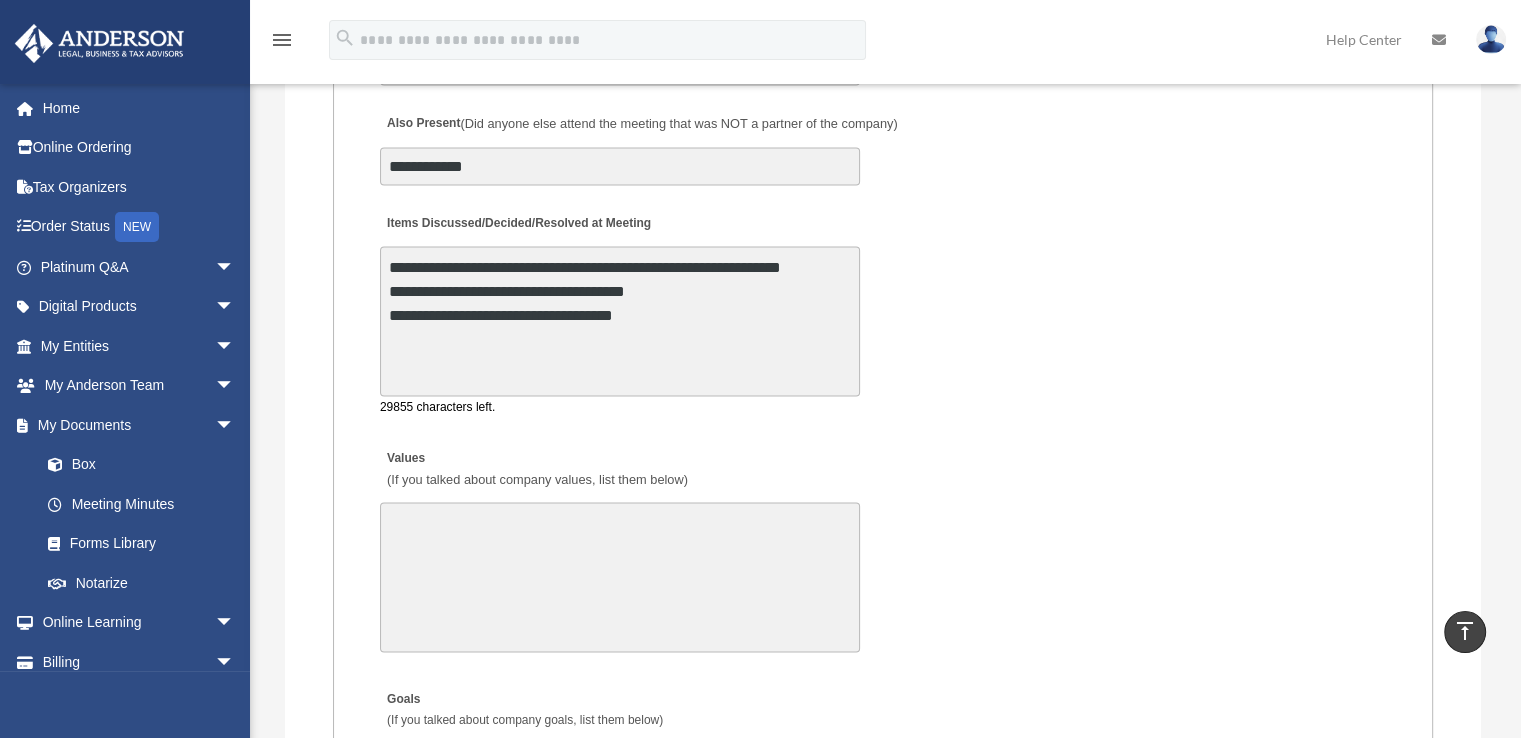 drag, startPoint x: 438, startPoint y: 305, endPoint x: 382, endPoint y: 285, distance: 59.464275 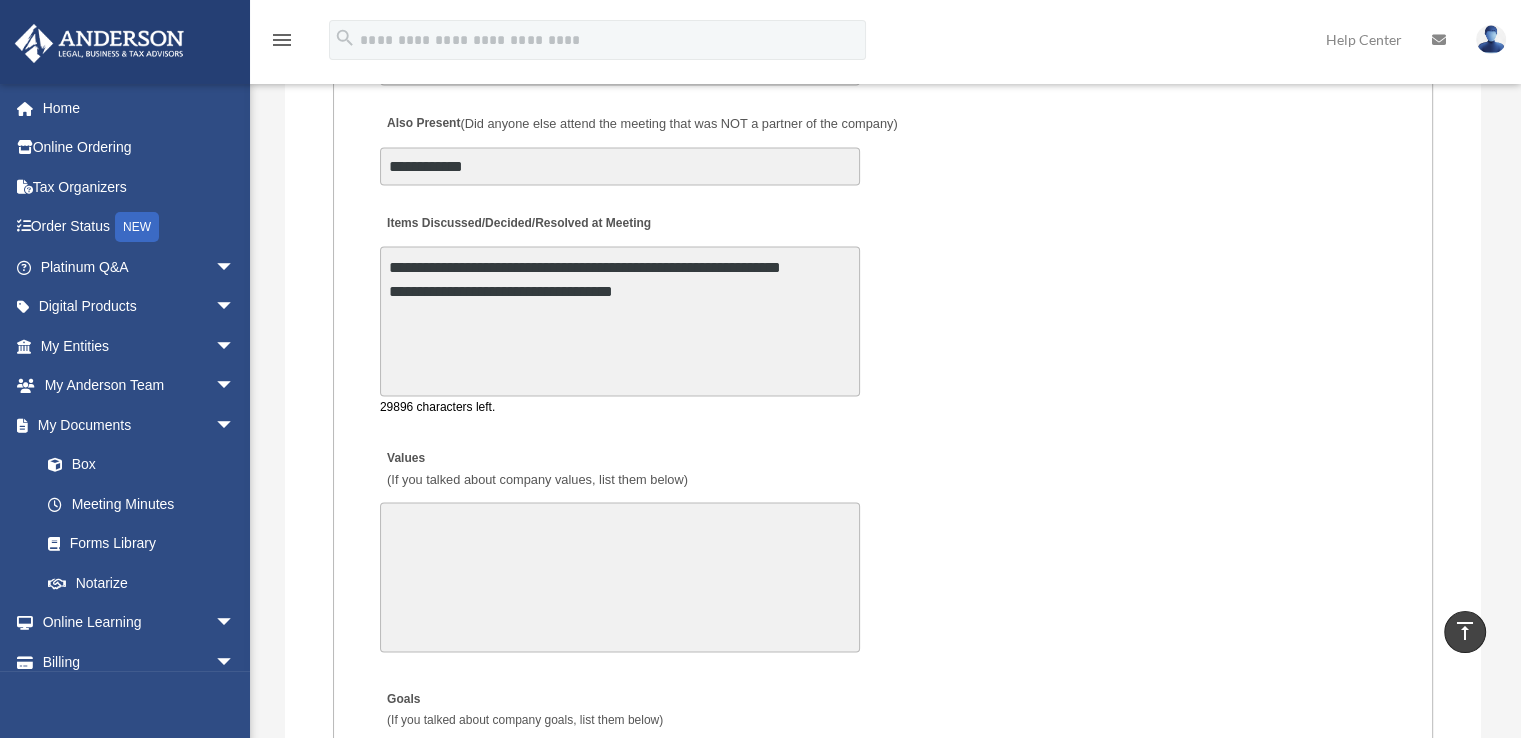 click on "**********" at bounding box center [620, 321] 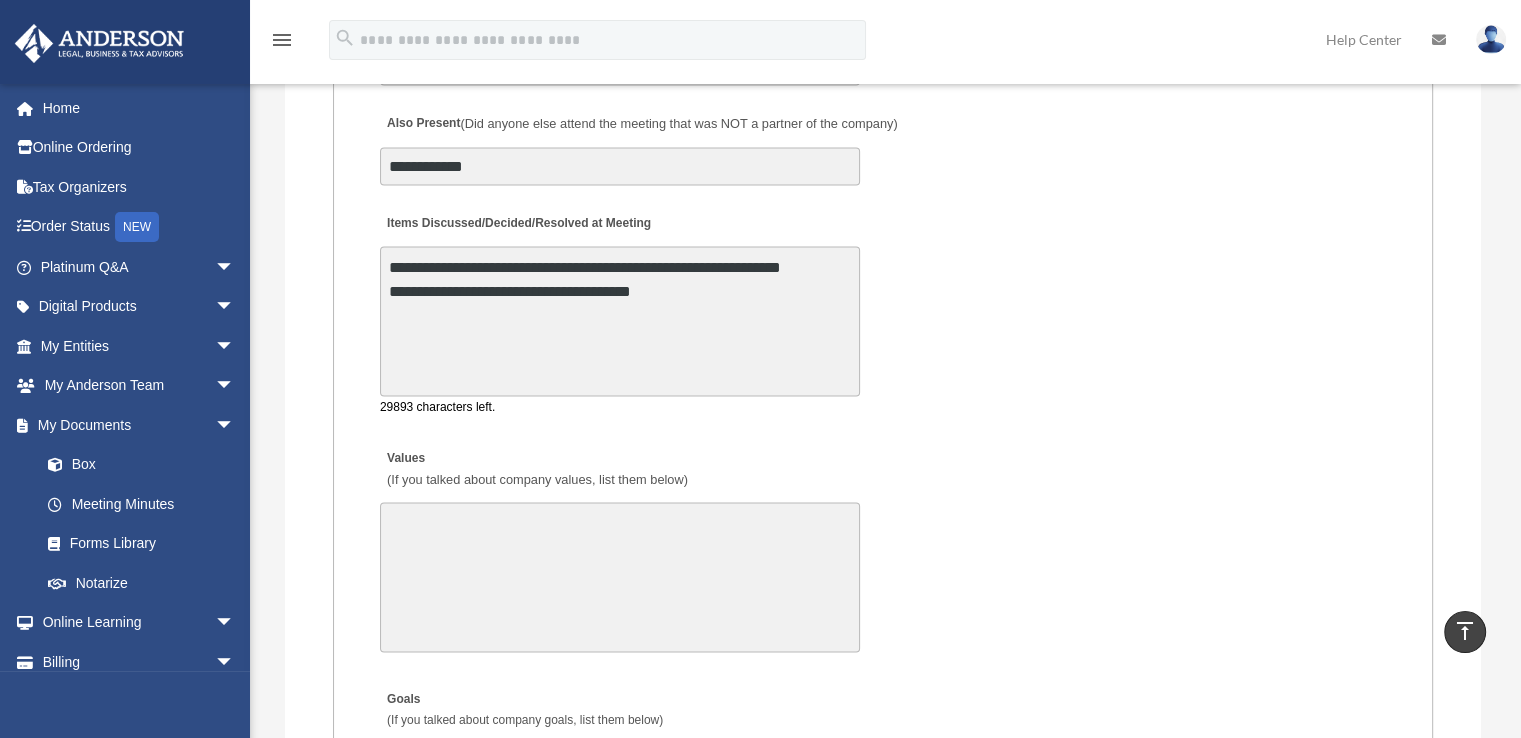 click on "**********" at bounding box center [620, 321] 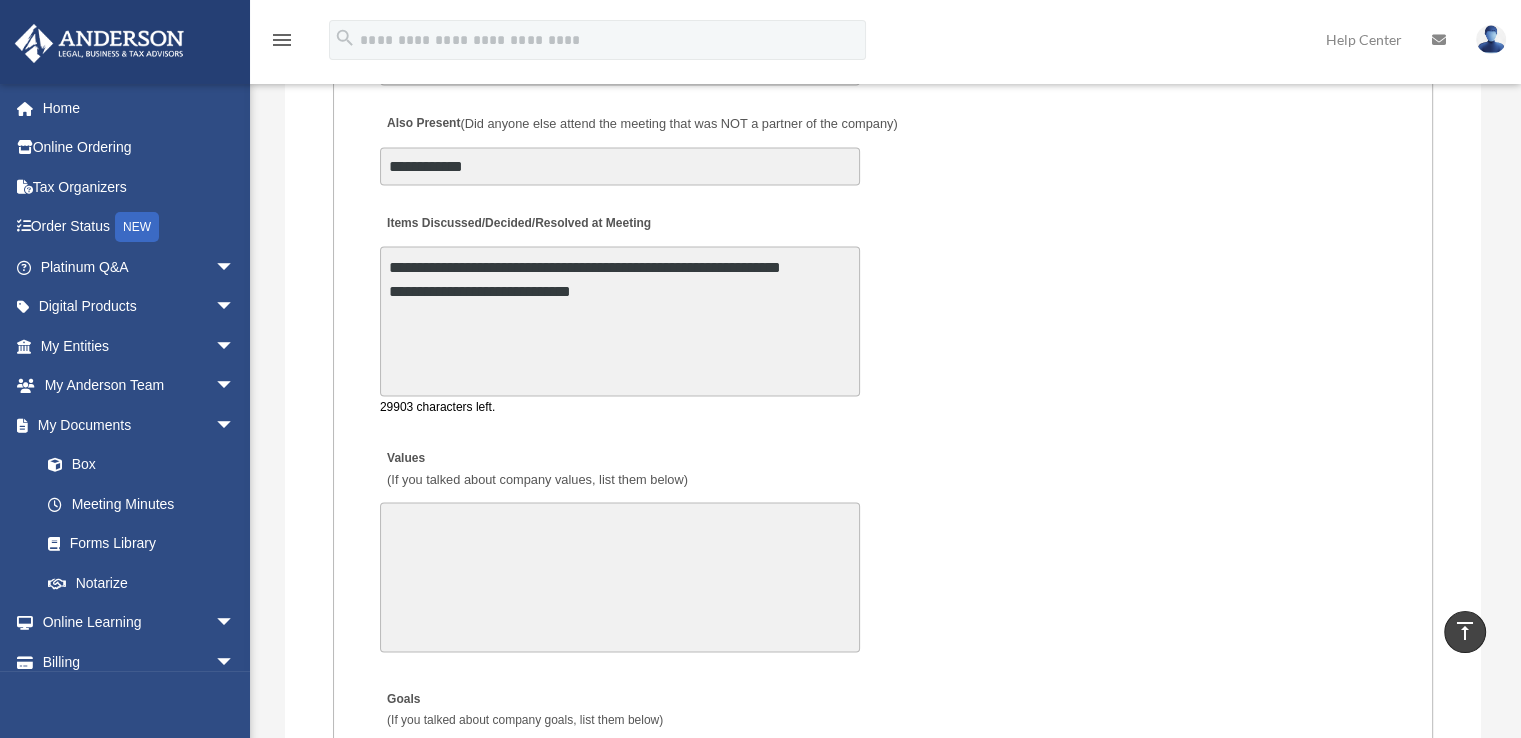 click on "**********" at bounding box center [620, 321] 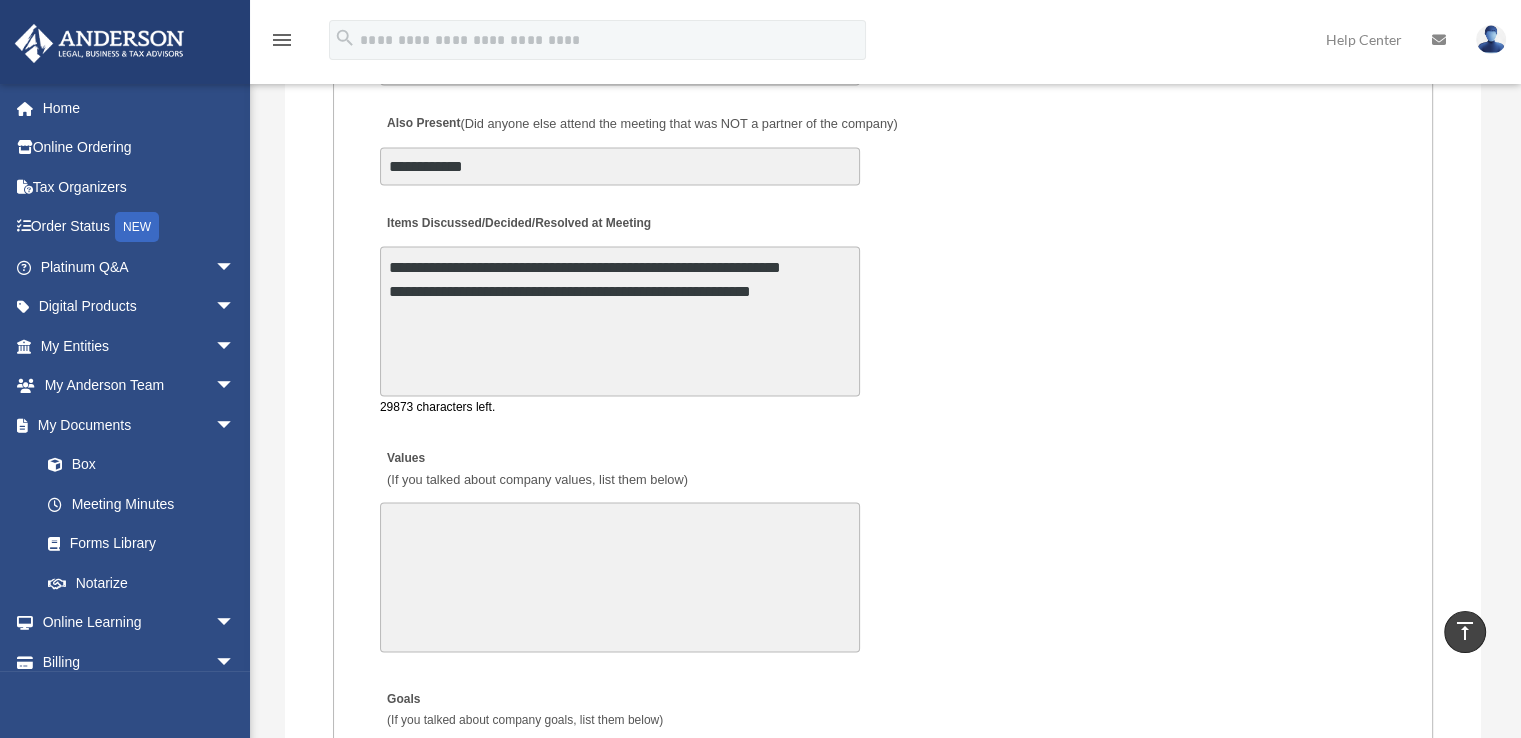 type on "**********" 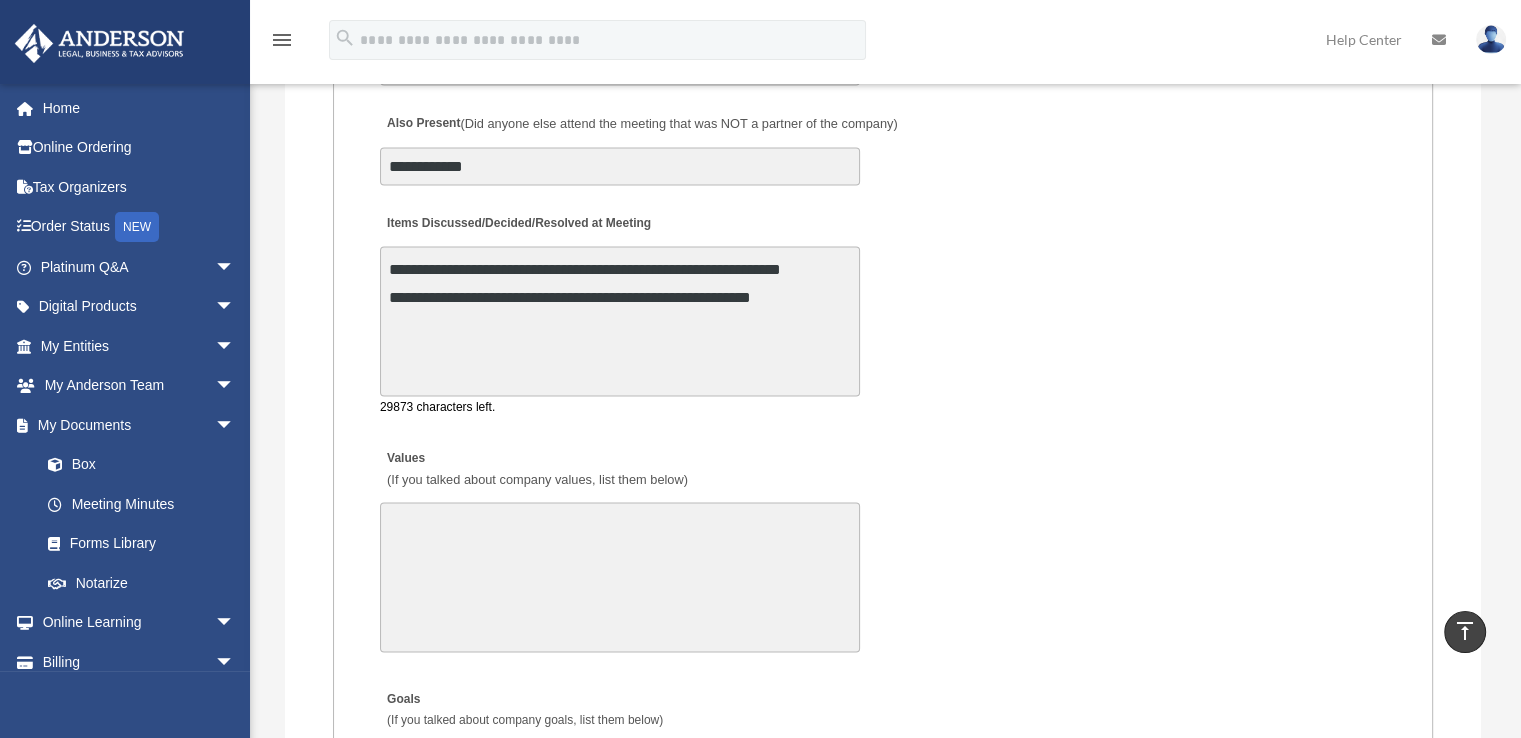 click on "**********" at bounding box center (883, 310) 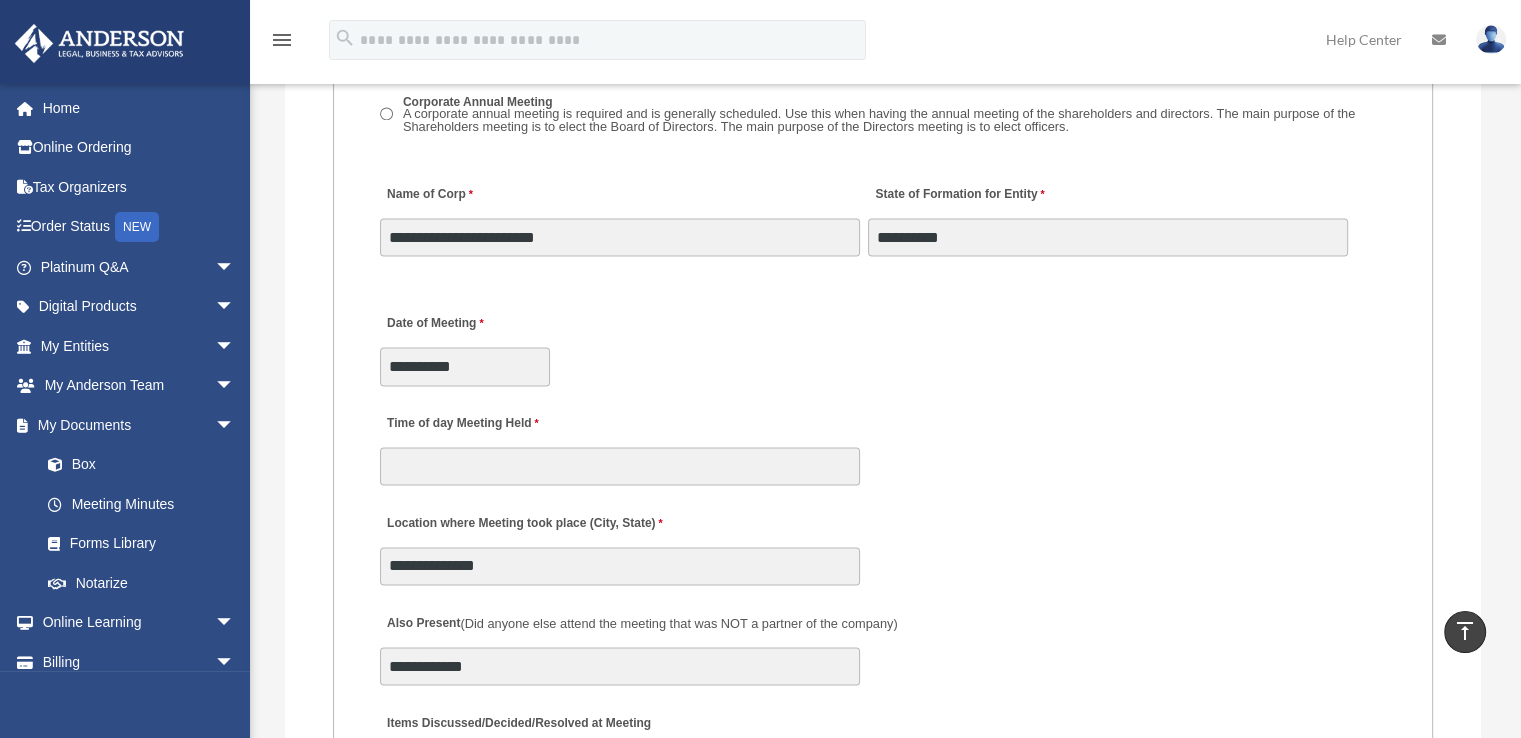 scroll, scrollTop: 3333, scrollLeft: 0, axis: vertical 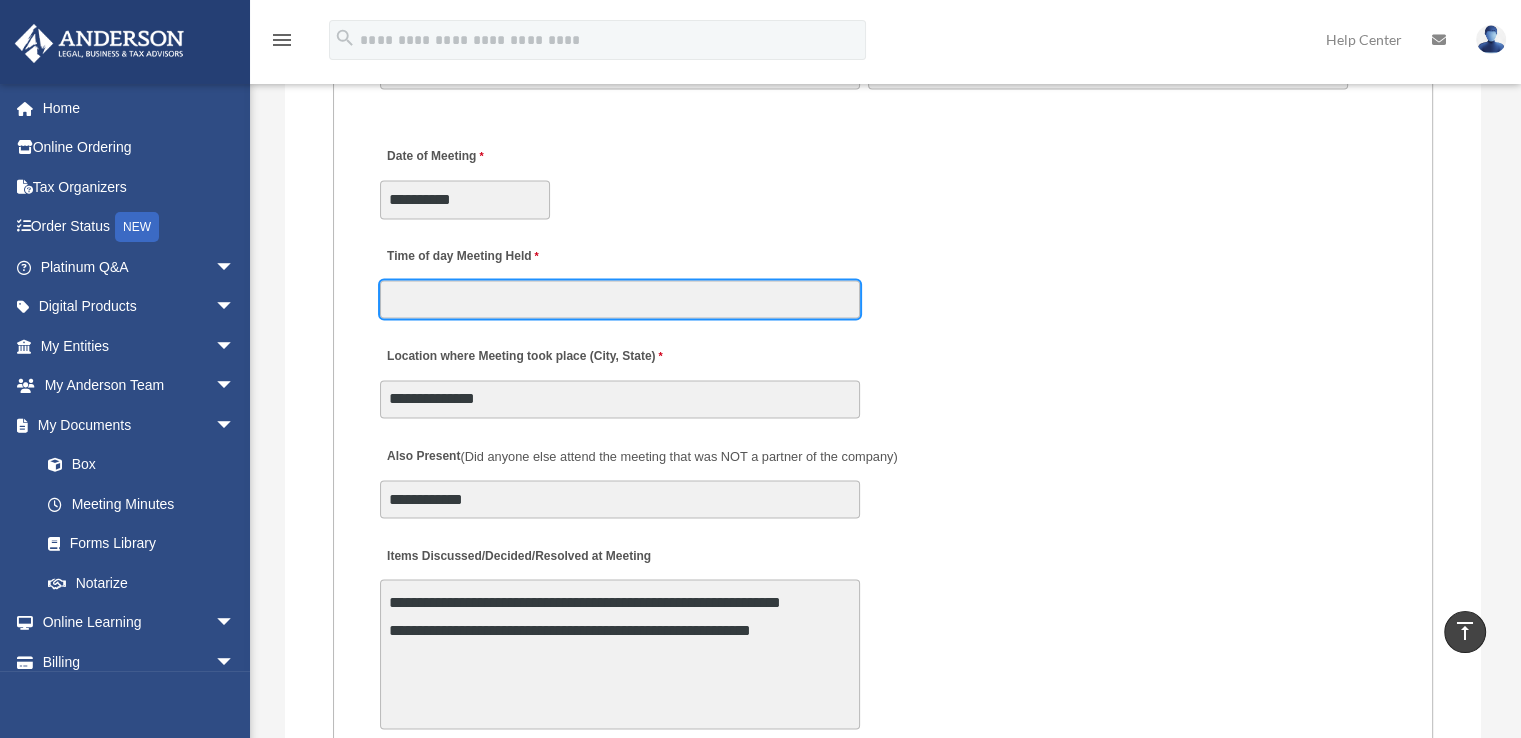 click on "Time of day Meeting Held" at bounding box center [620, 299] 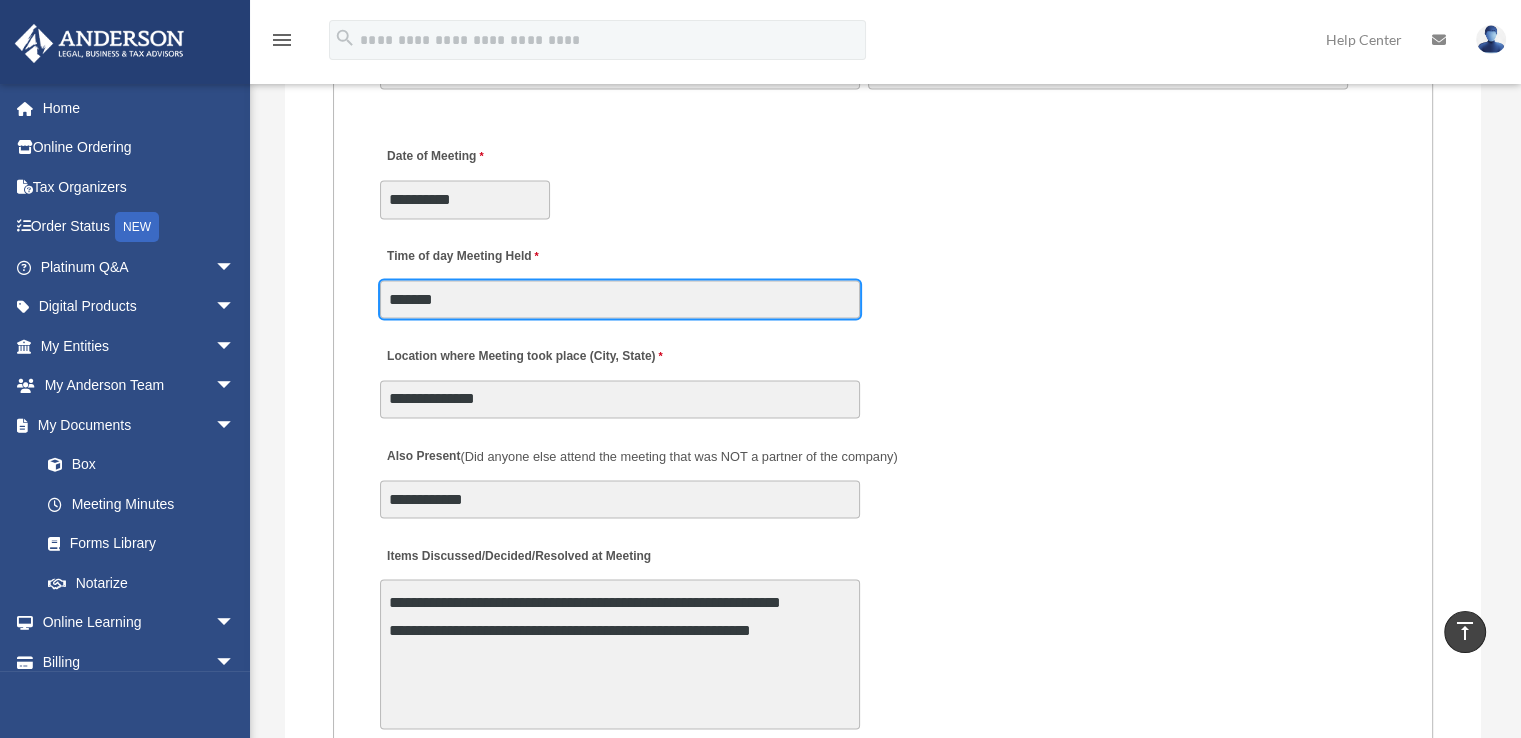type on "*******" 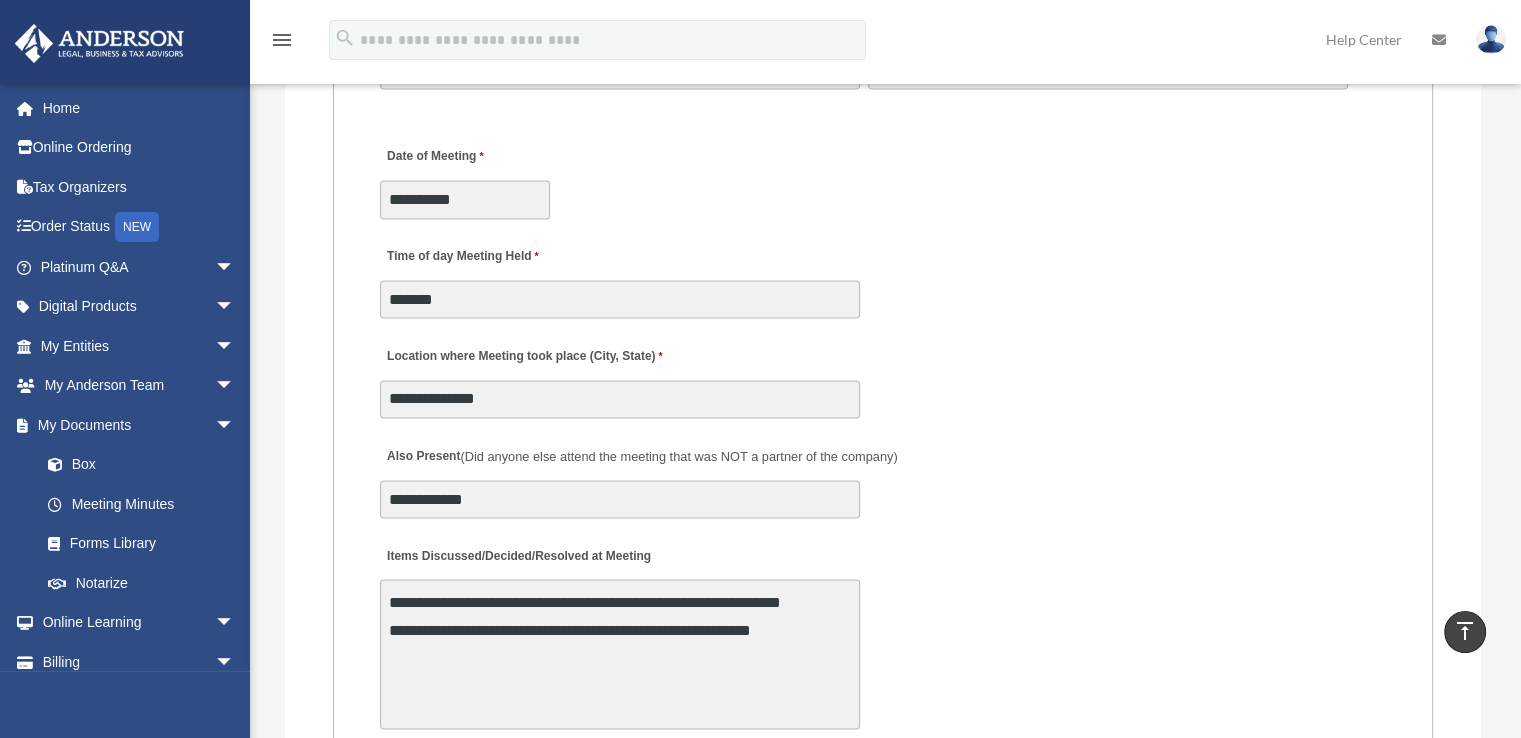 click on "**********" at bounding box center [883, 376] 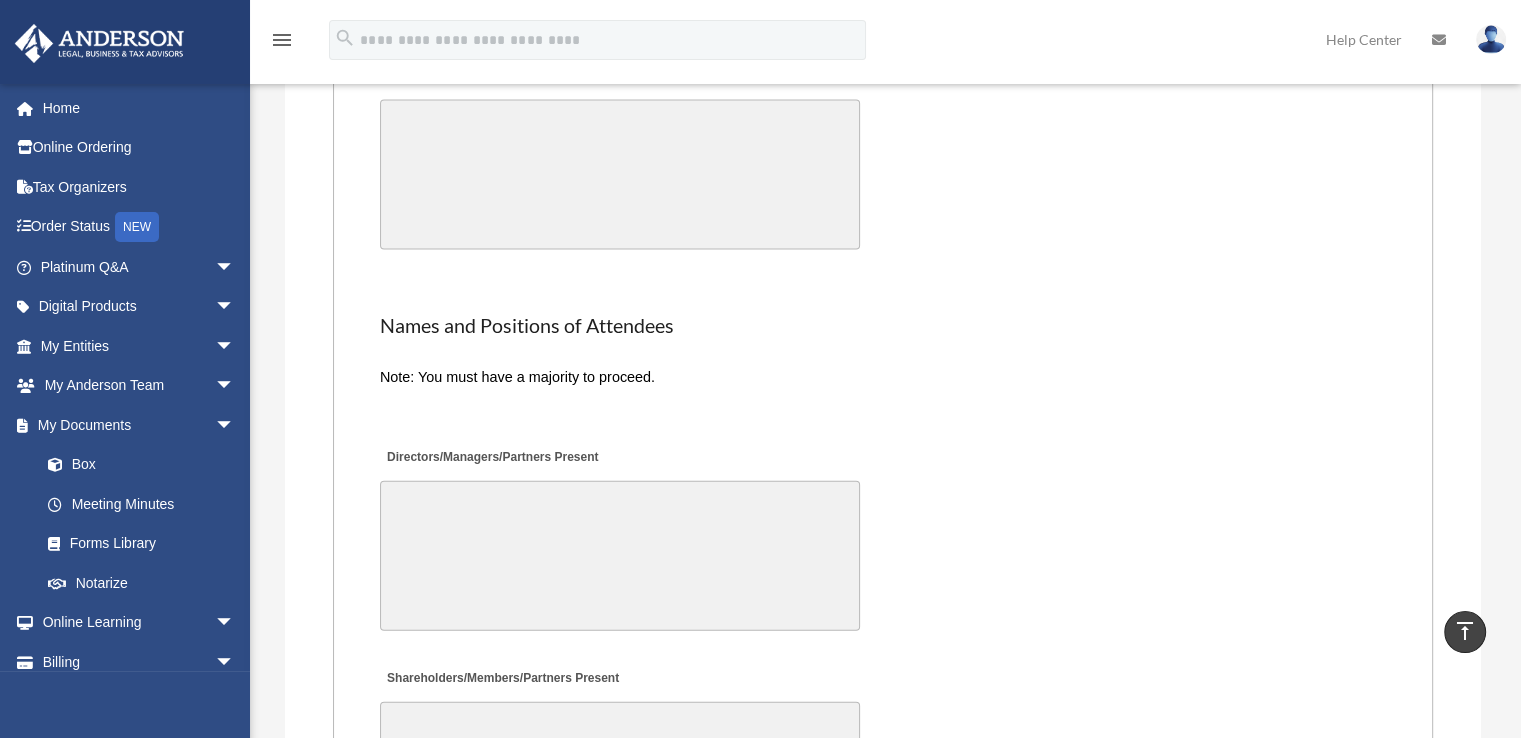 scroll, scrollTop: 4333, scrollLeft: 0, axis: vertical 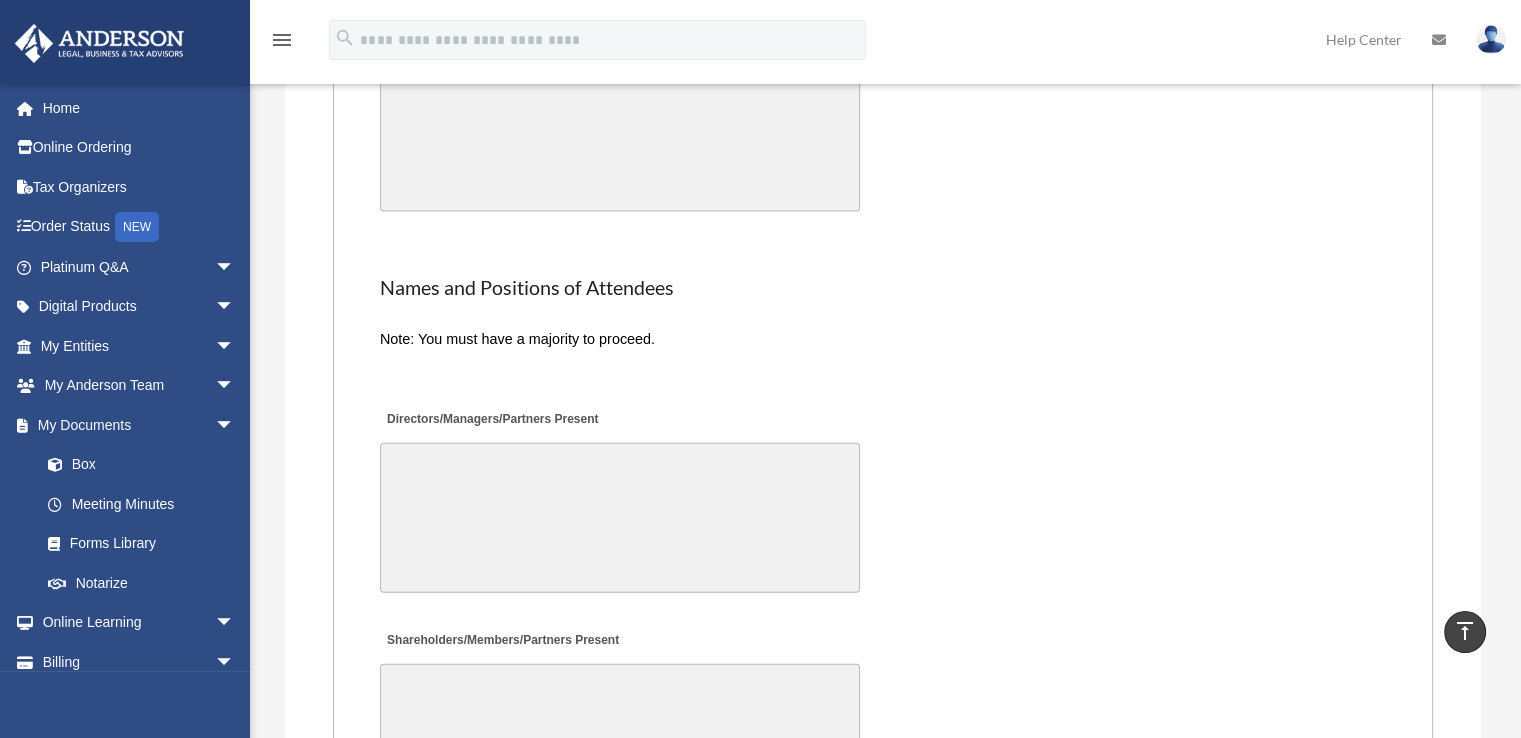 click on "Directors/Managers/Partners Present" at bounding box center [620, 518] 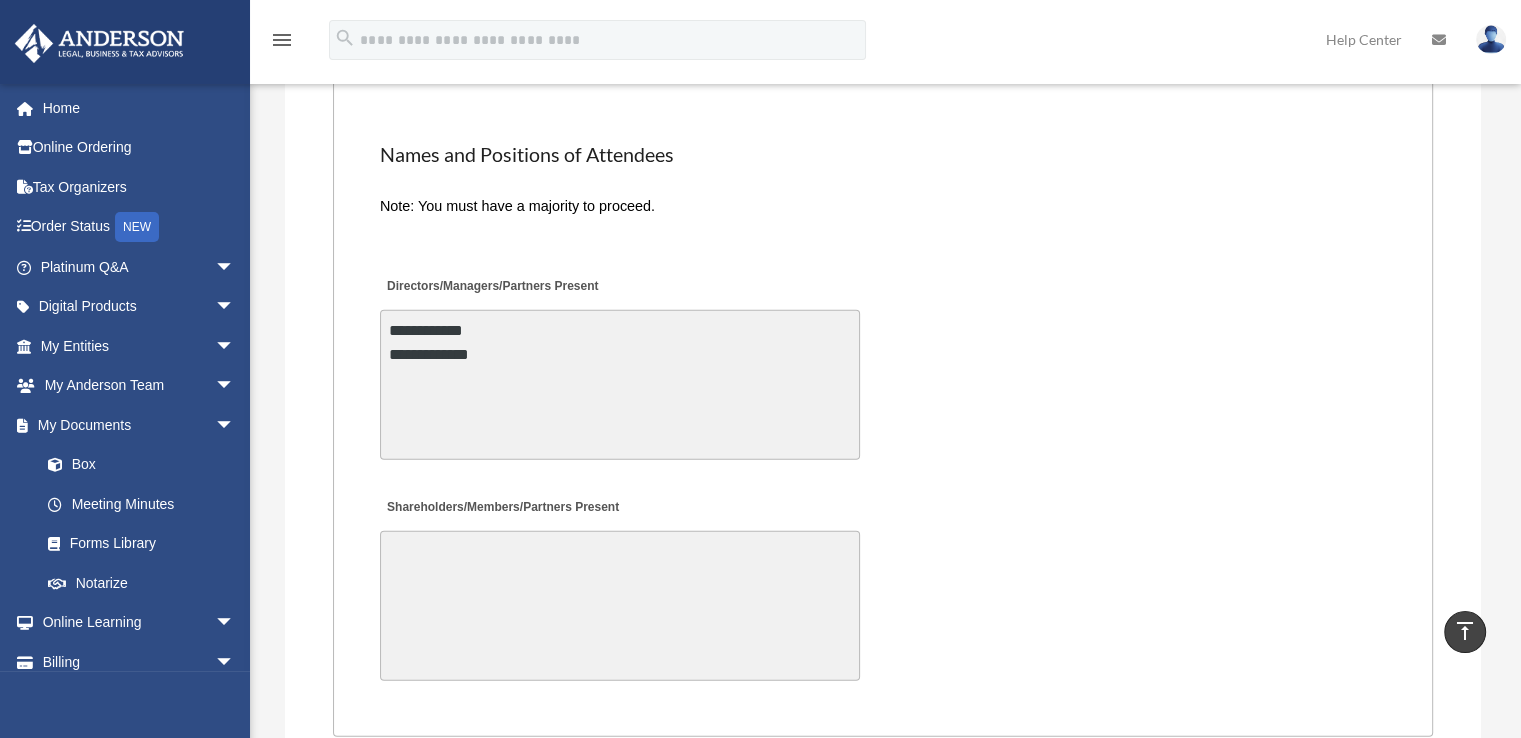 scroll, scrollTop: 4500, scrollLeft: 0, axis: vertical 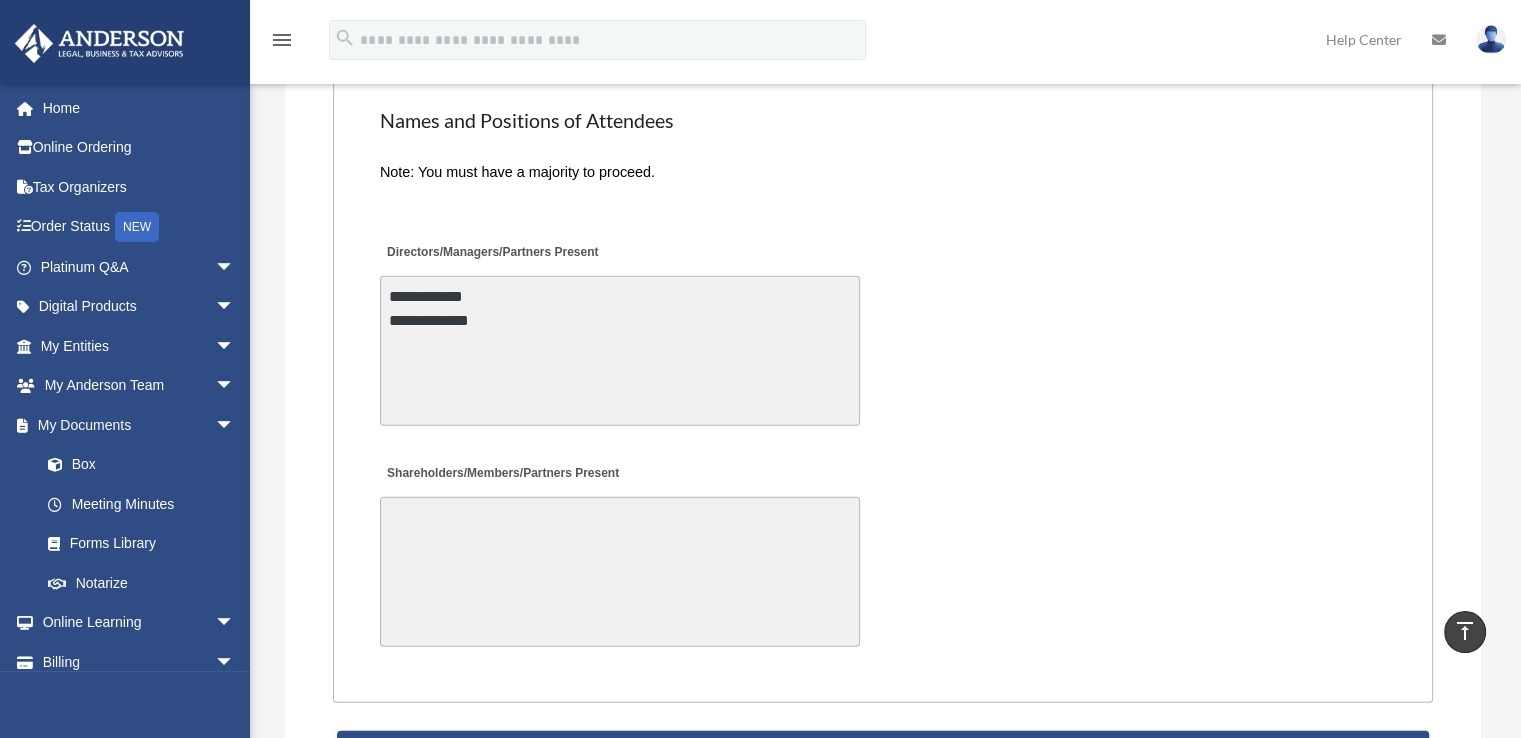 drag, startPoint x: 468, startPoint y: 308, endPoint x: 389, endPoint y: 285, distance: 82.28001 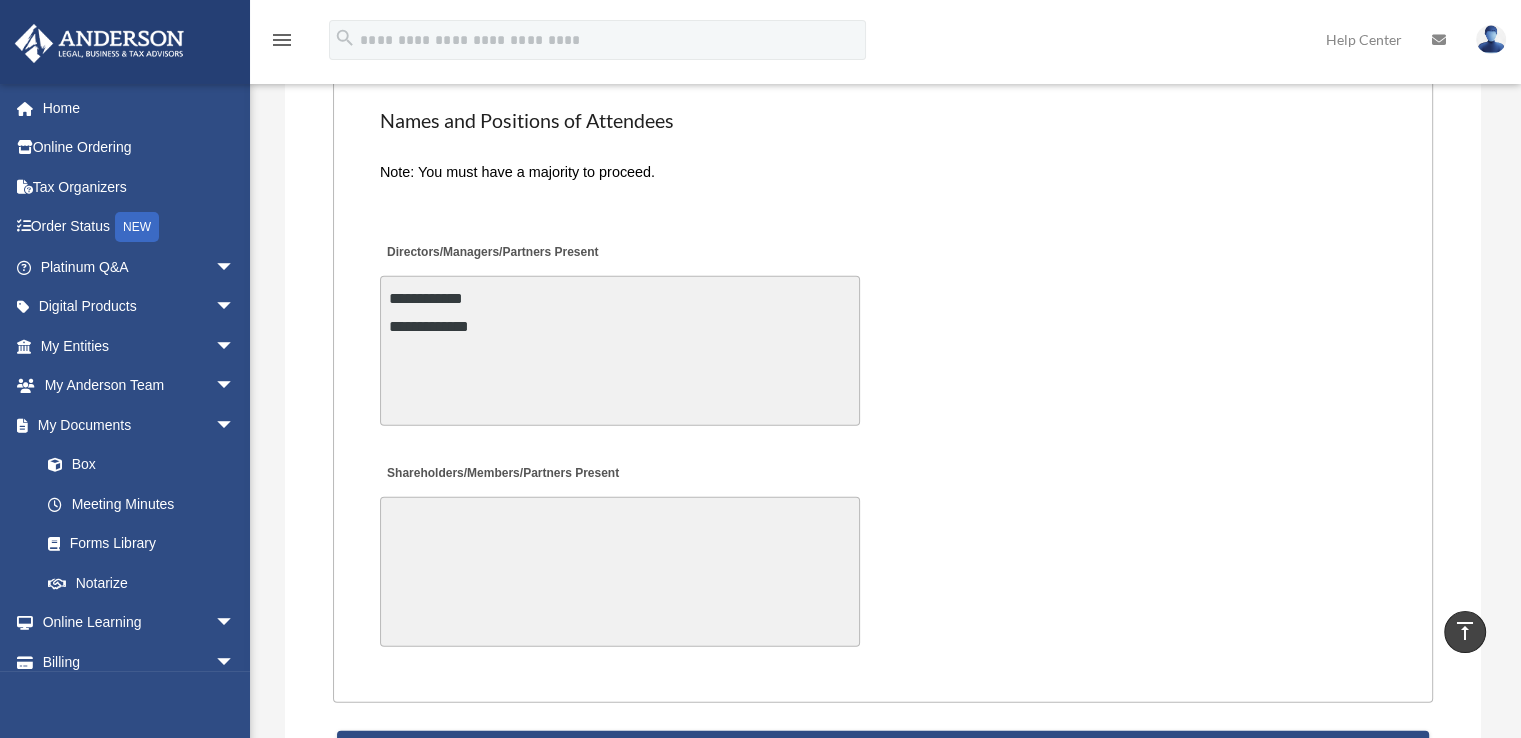 click on "Shareholders/Members/Partners Present" at bounding box center (620, 572) 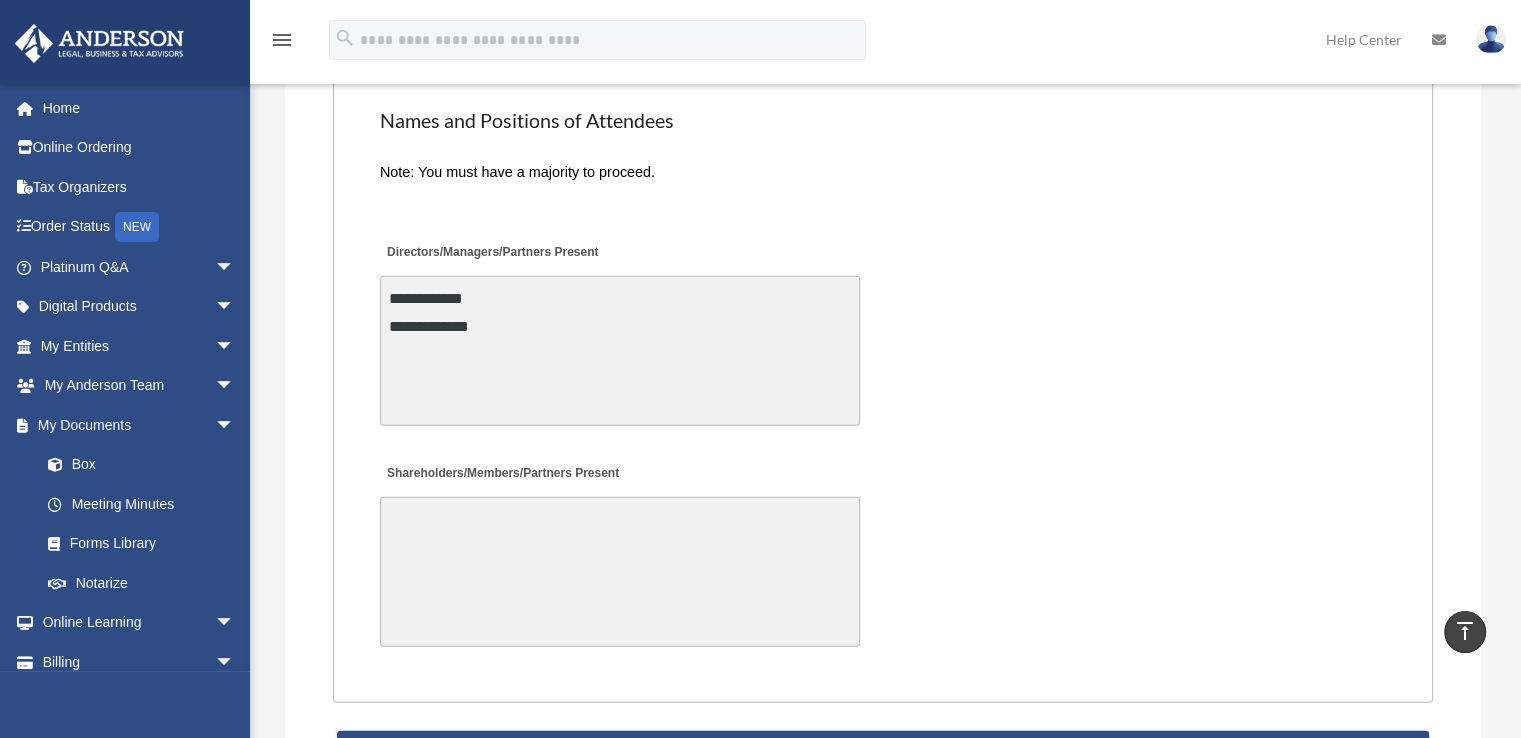 paste on "**********" 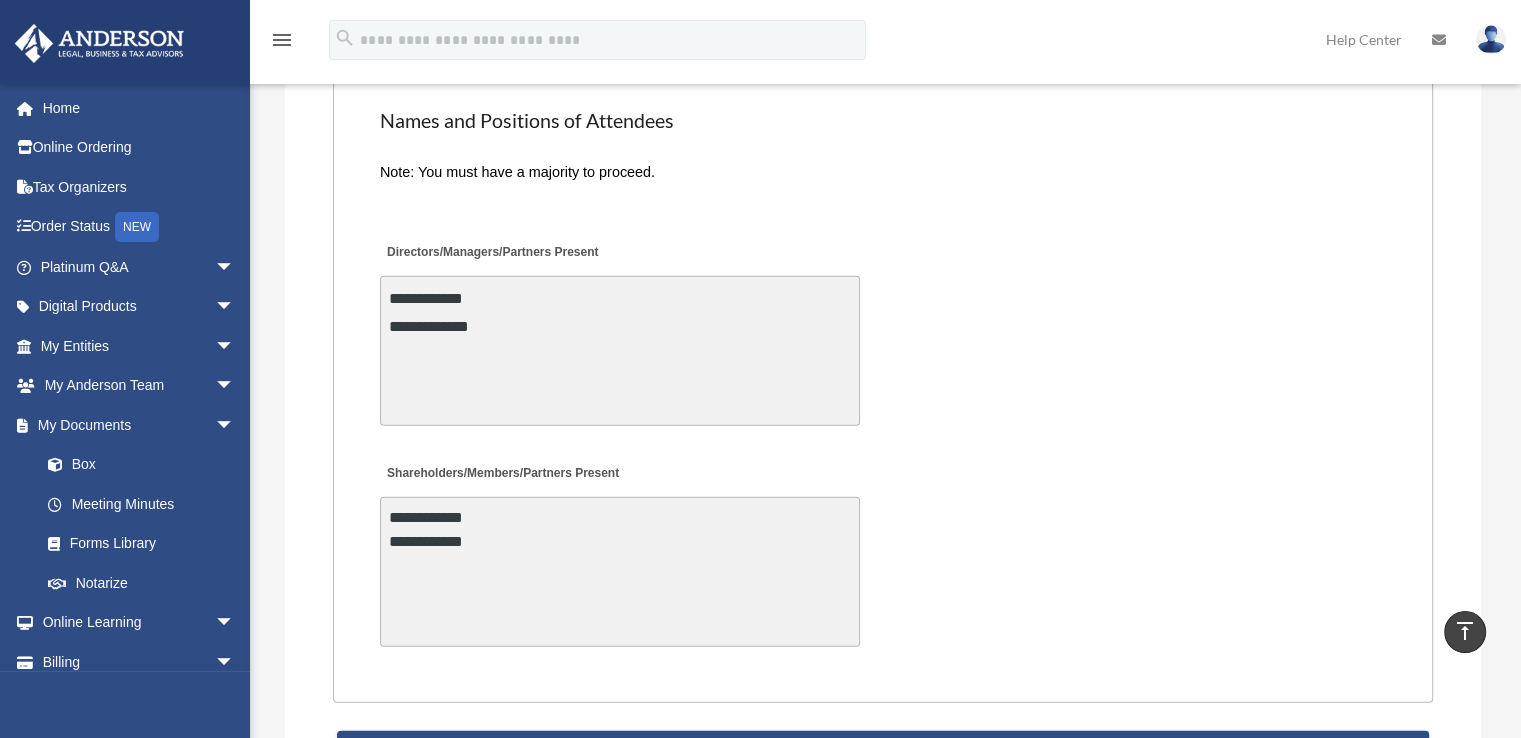 type on "**********" 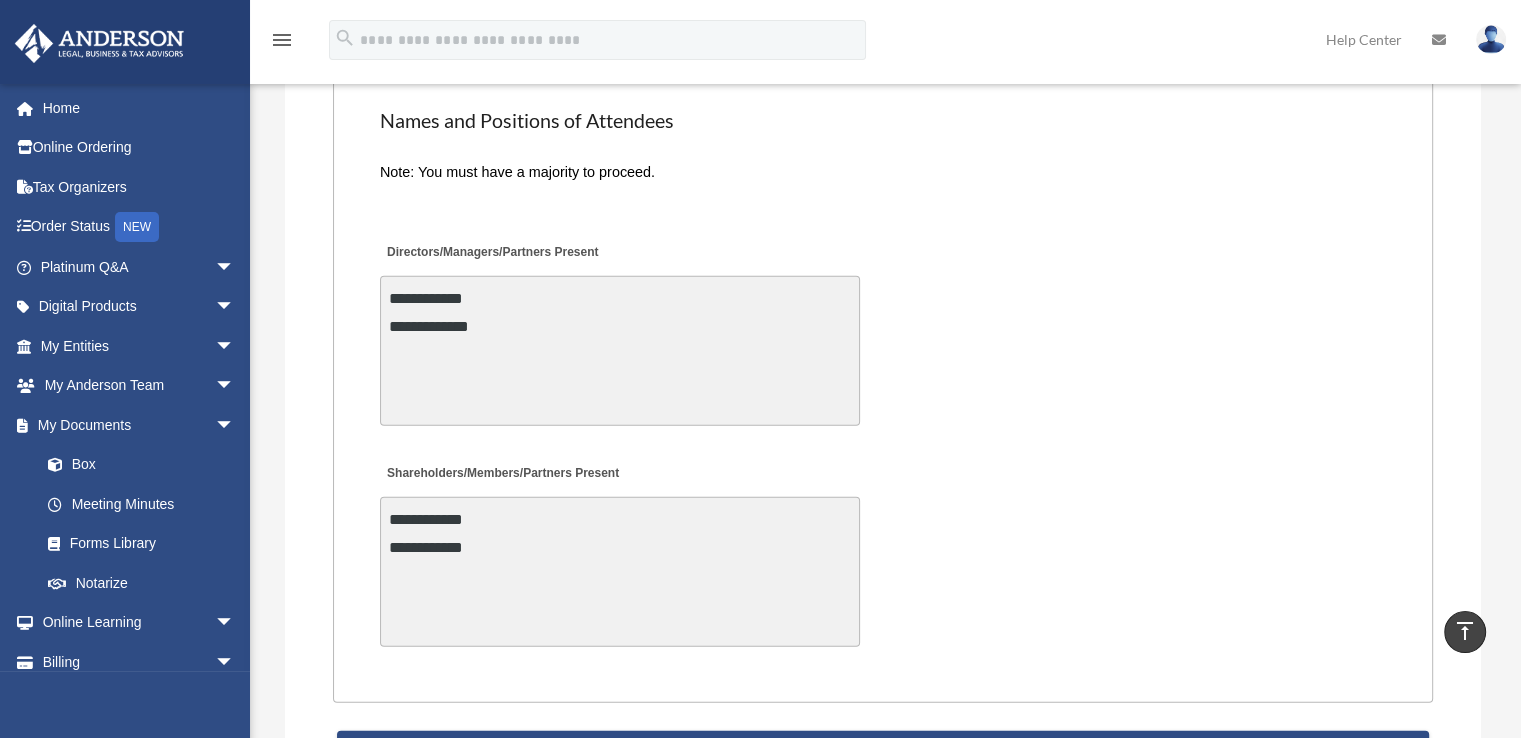 click on "**********" at bounding box center [883, 553] 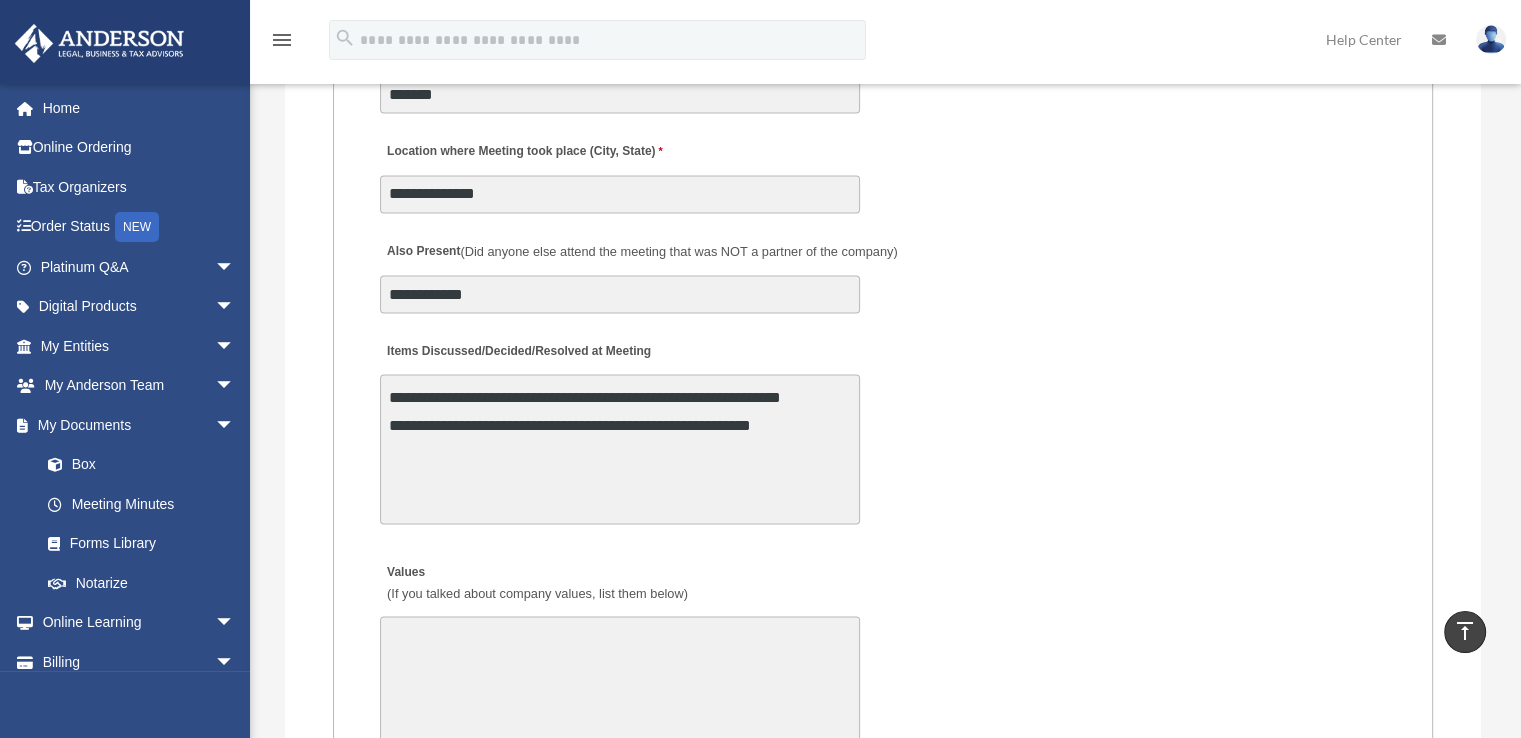scroll, scrollTop: 3500, scrollLeft: 0, axis: vertical 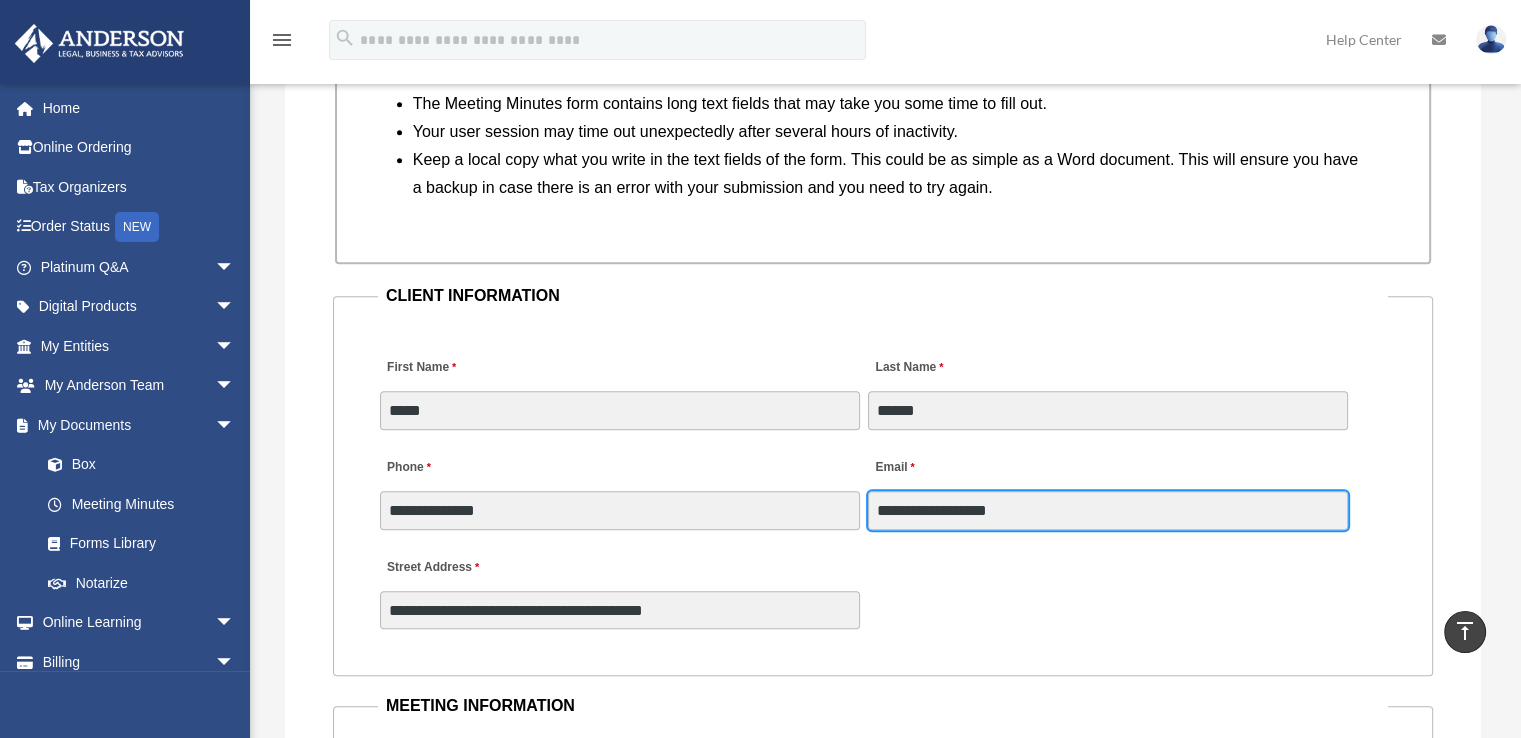 drag, startPoint x: 1044, startPoint y: 513, endPoint x: 845, endPoint y: 521, distance: 199.16074 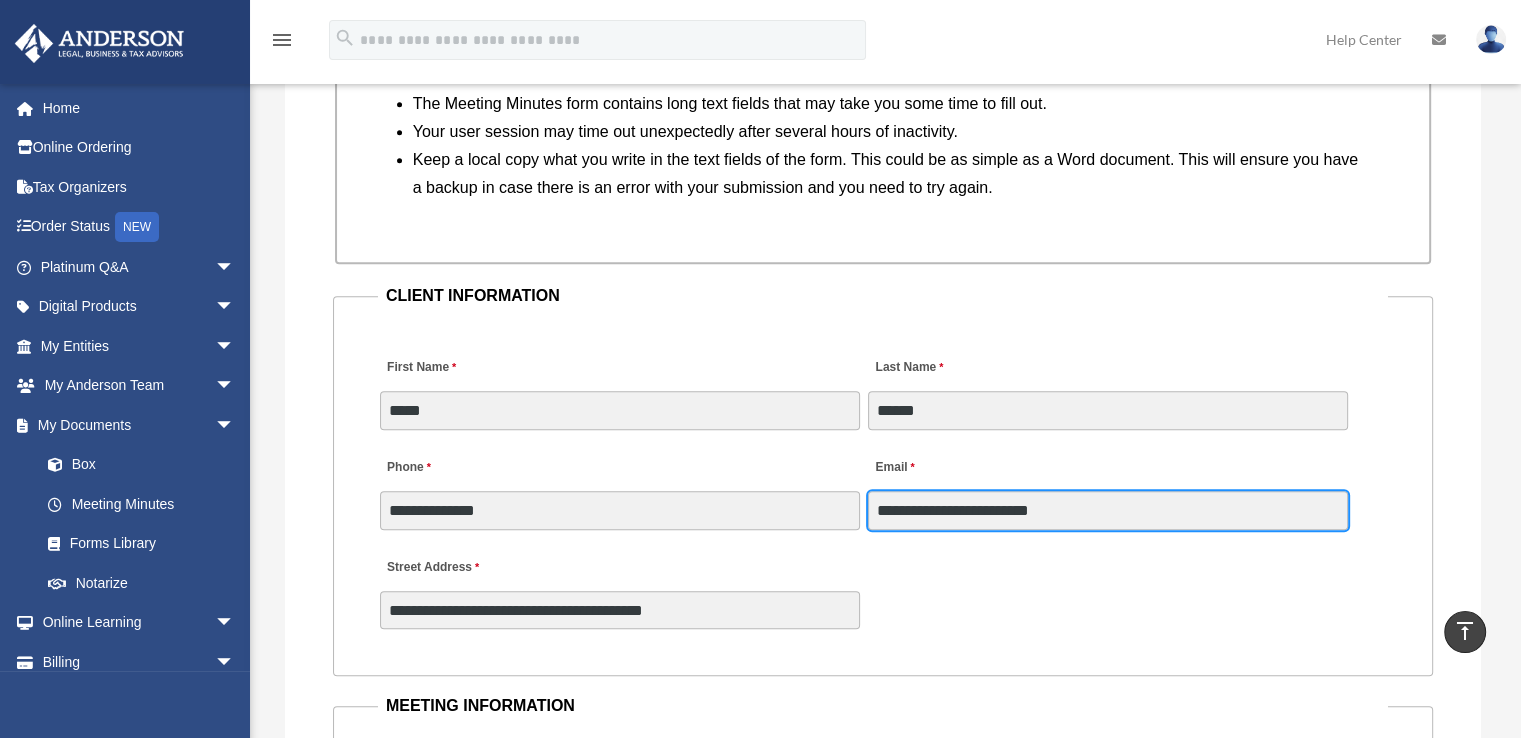 type on "**********" 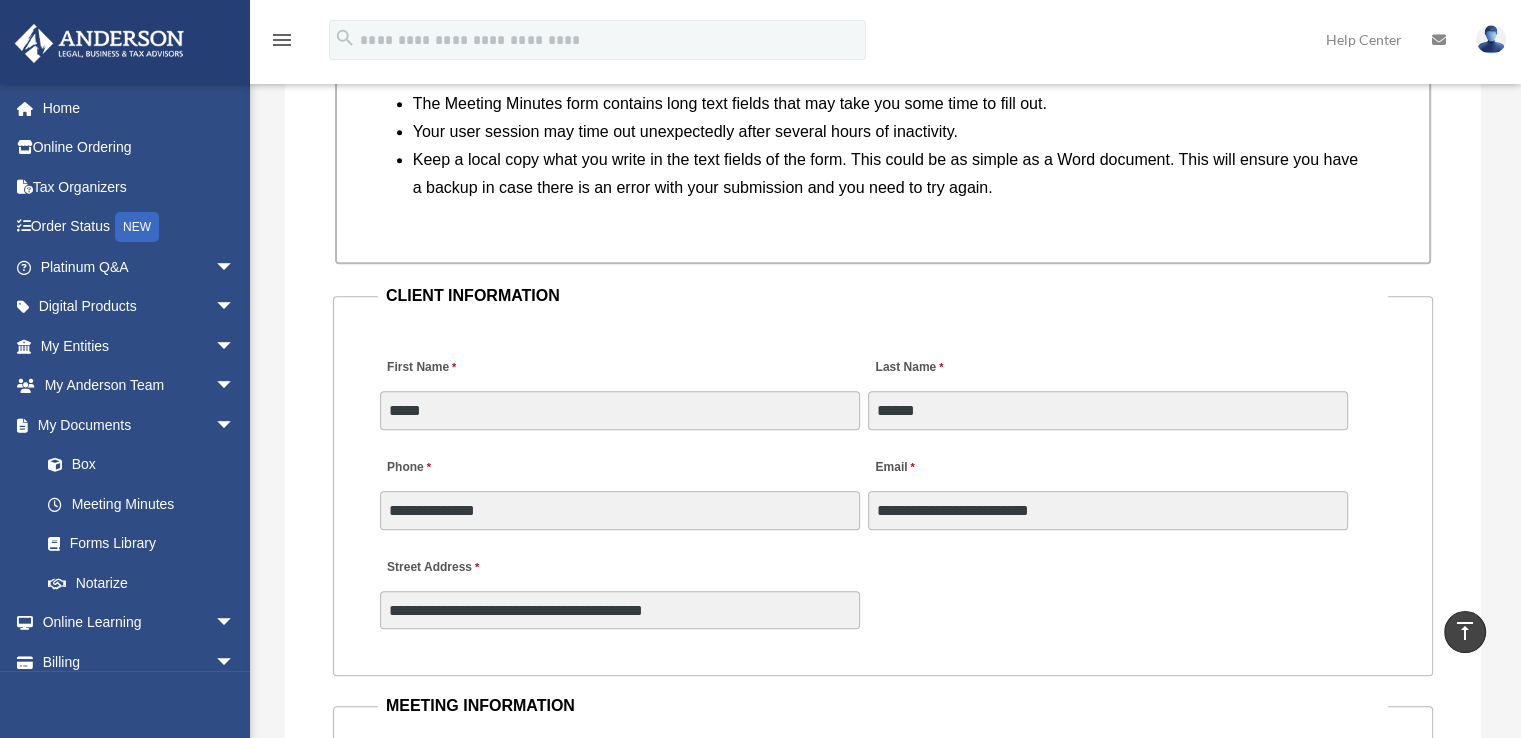 click on "**********" at bounding box center [883, 588] 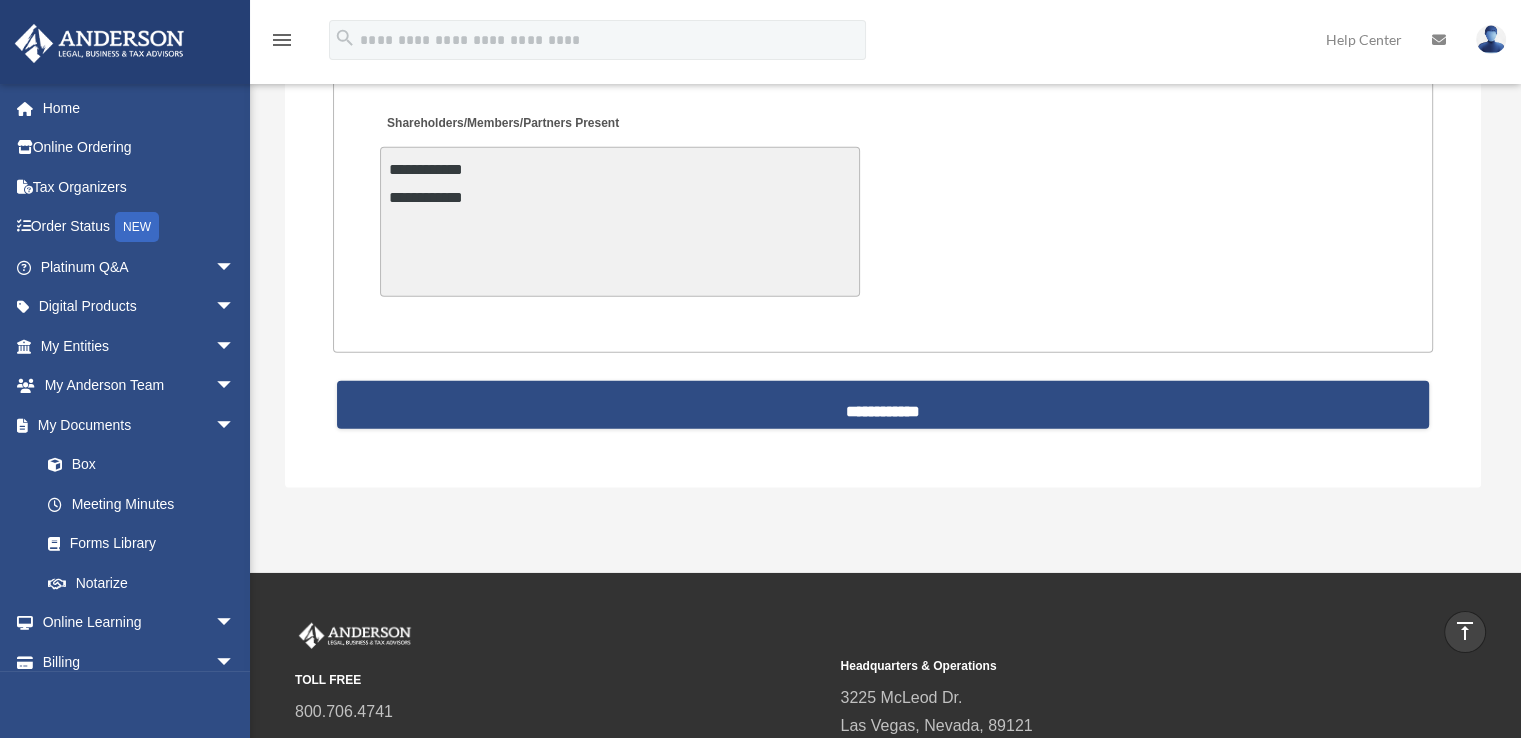 scroll, scrollTop: 4854, scrollLeft: 0, axis: vertical 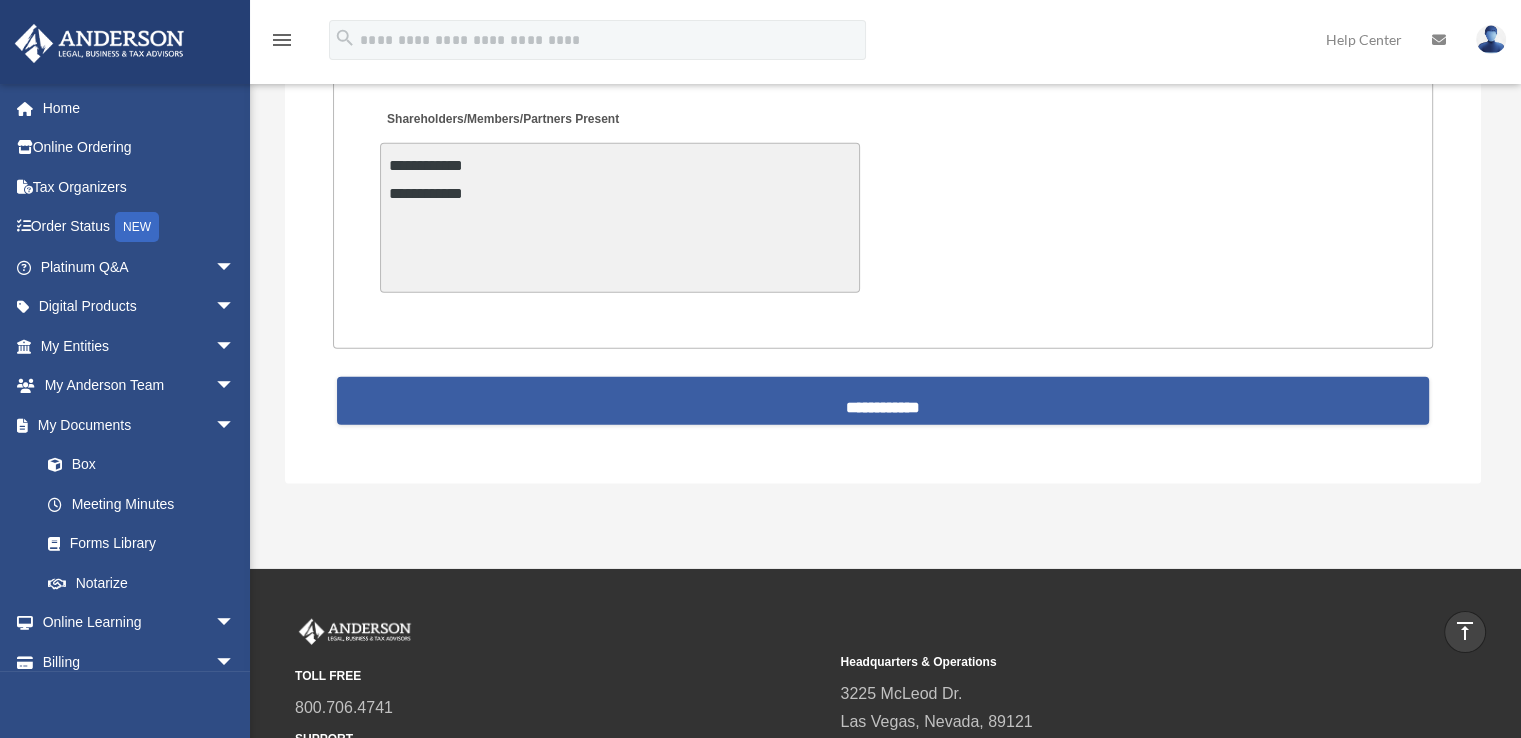 click on "**********" at bounding box center [883, 401] 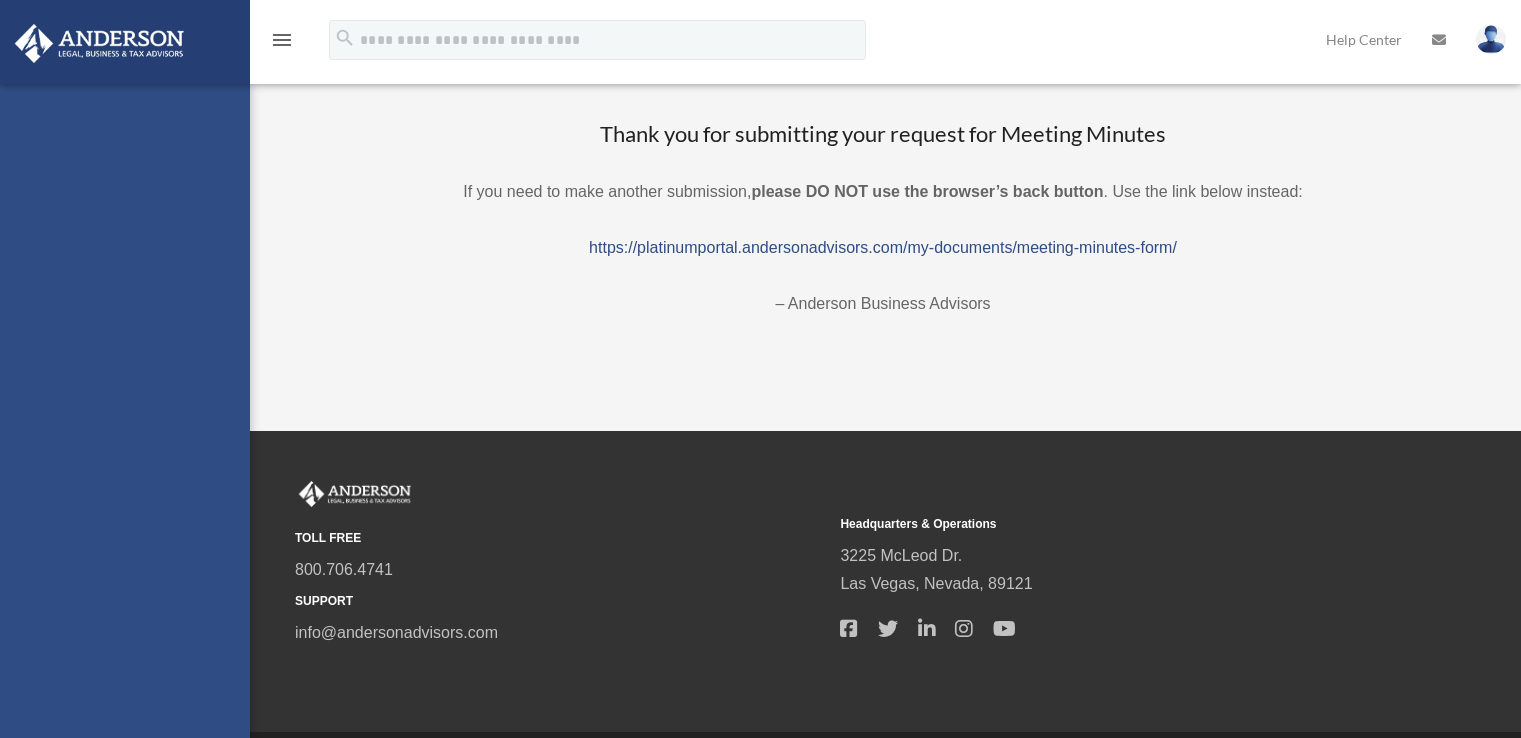 scroll, scrollTop: 0, scrollLeft: 0, axis: both 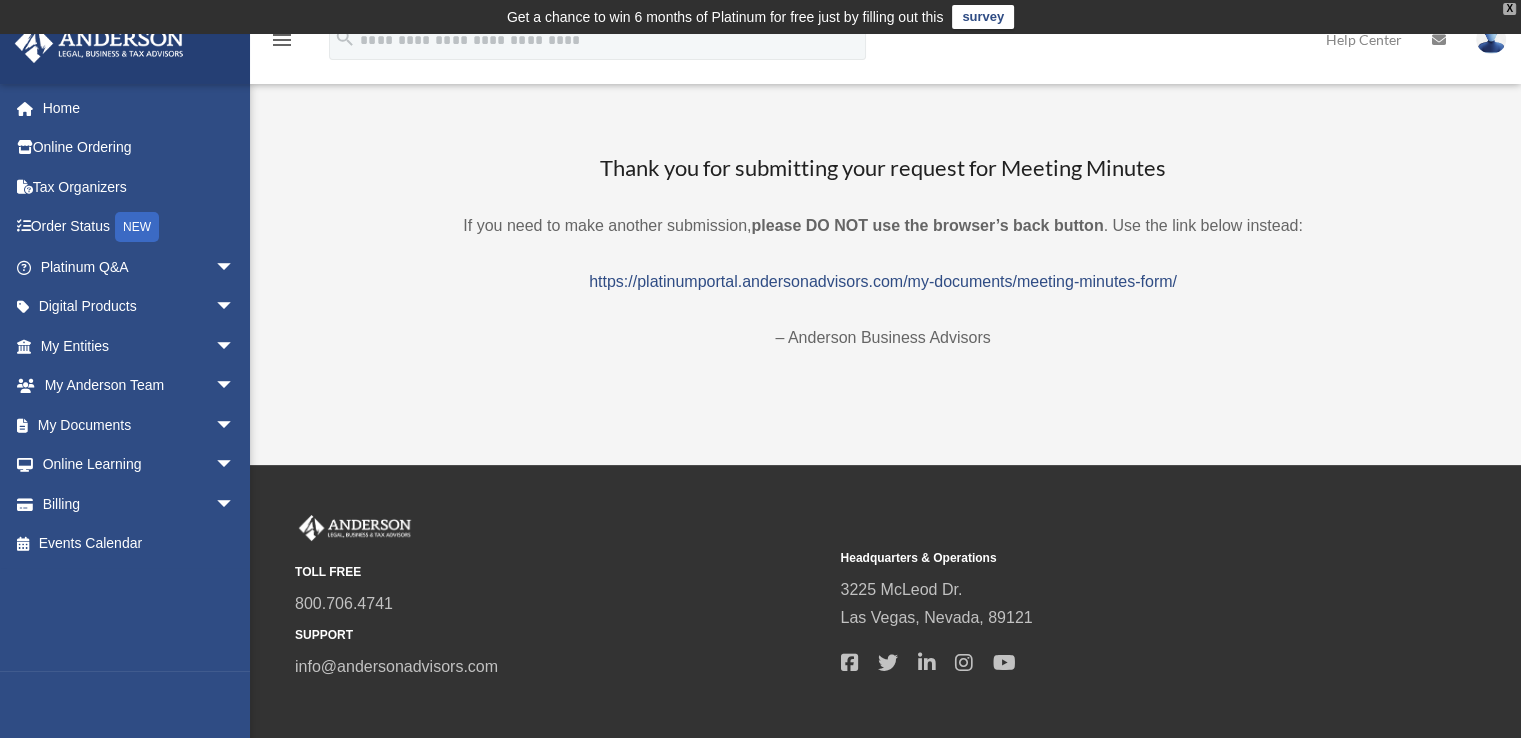 click on "X" at bounding box center [1509, 9] 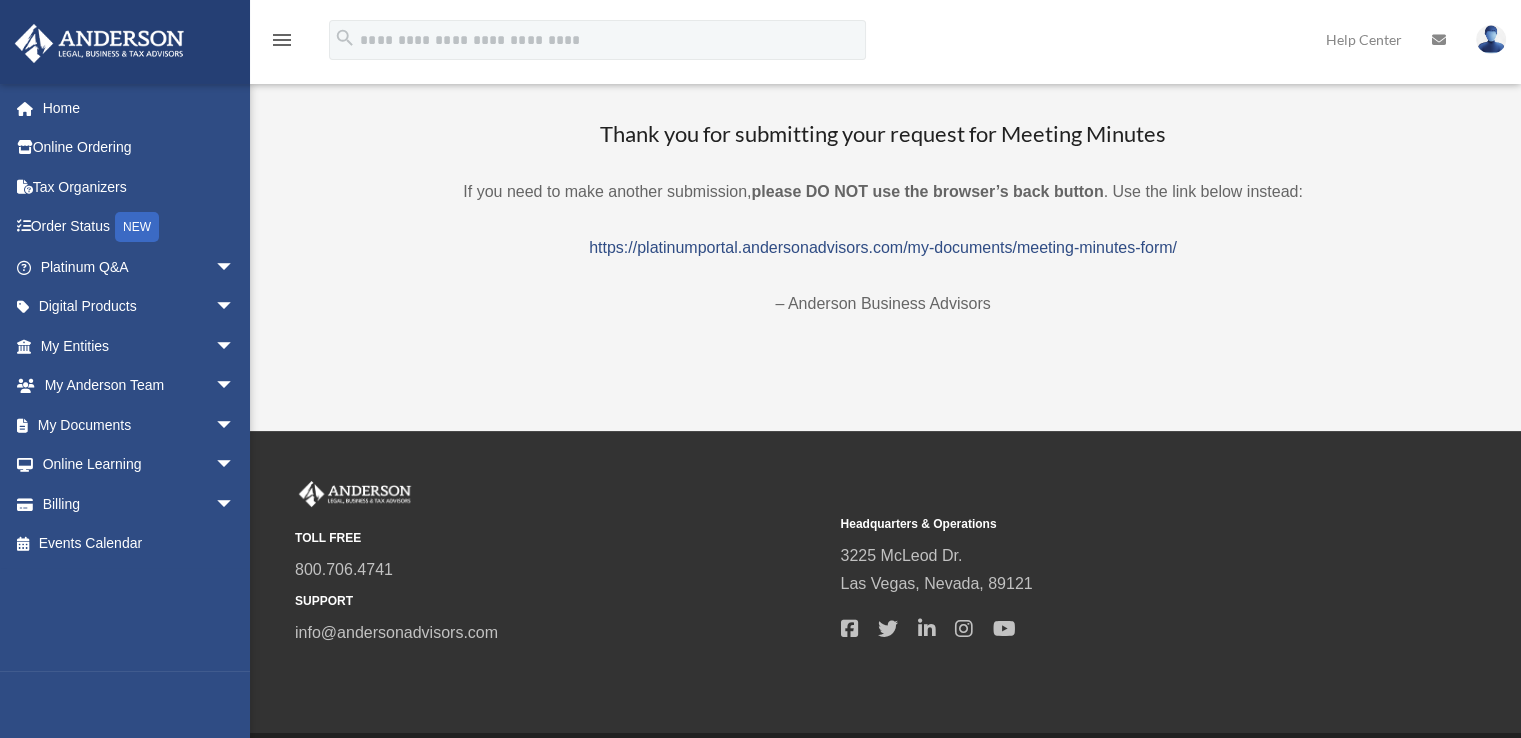 click at bounding box center (1491, 39) 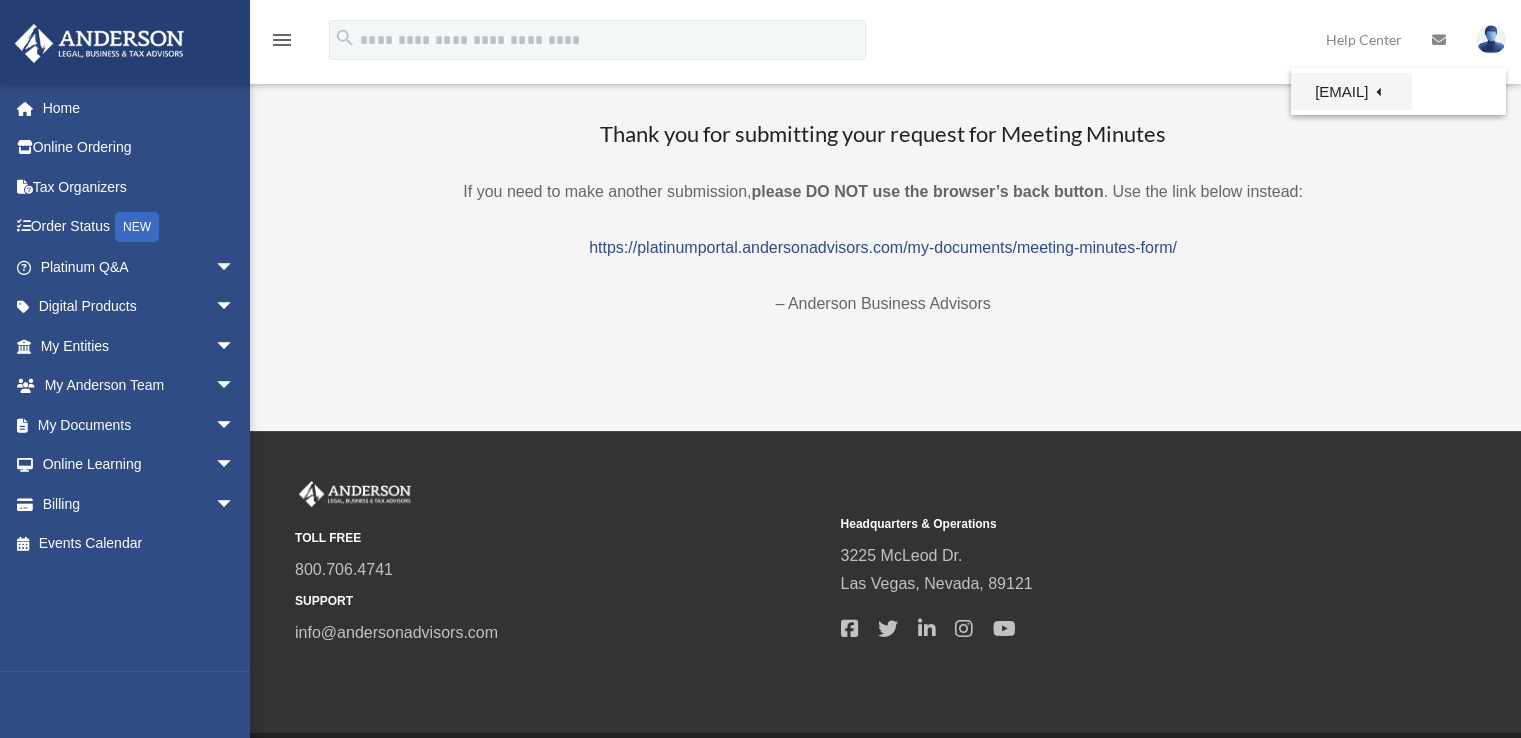 click on "[USERNAME]@[DOMAIN].com" at bounding box center [1351, 91] 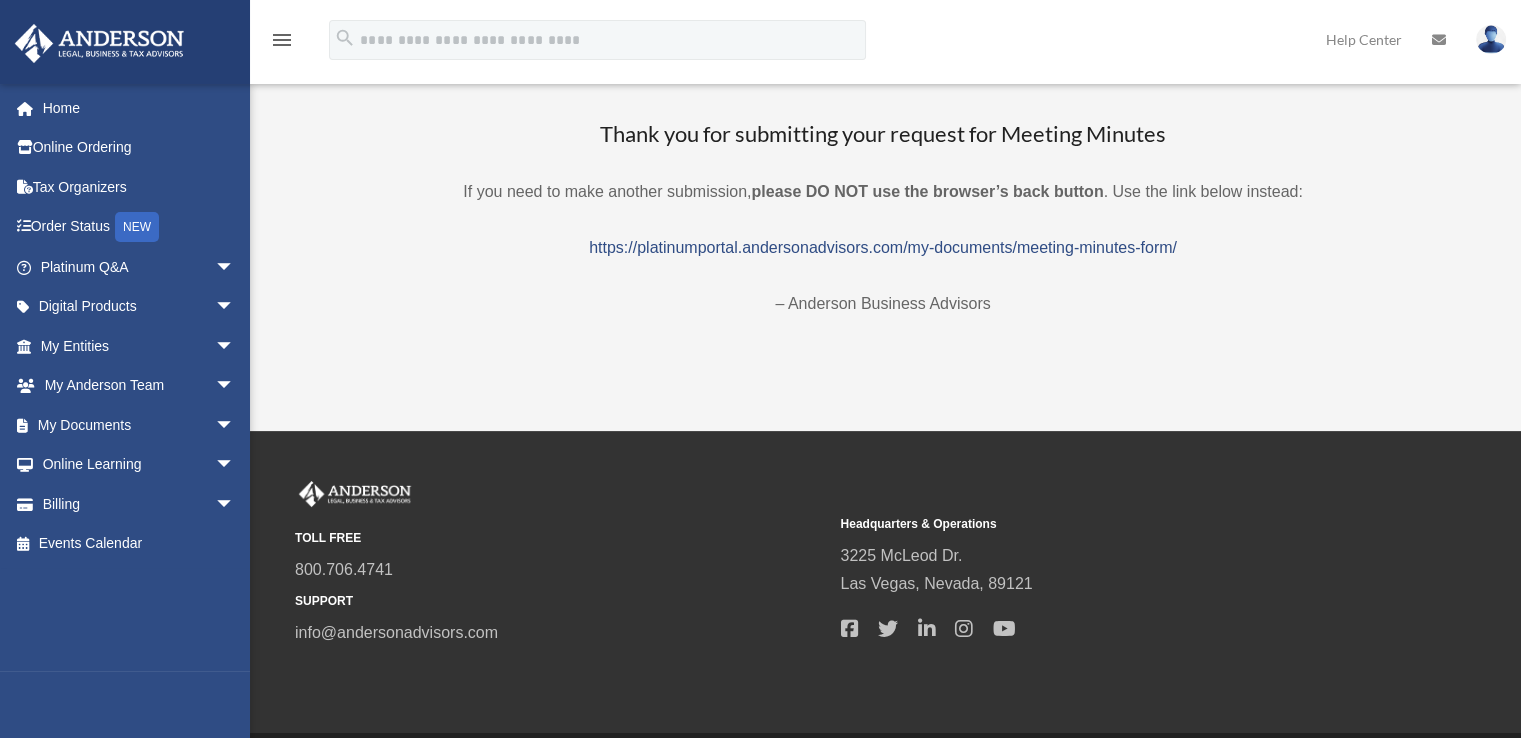 click on "menu
search
Site Menu		            	 add
blm_home_business@yahoo.com
My Profile
Reset Password
Logout
Help Center" at bounding box center [760, 42] 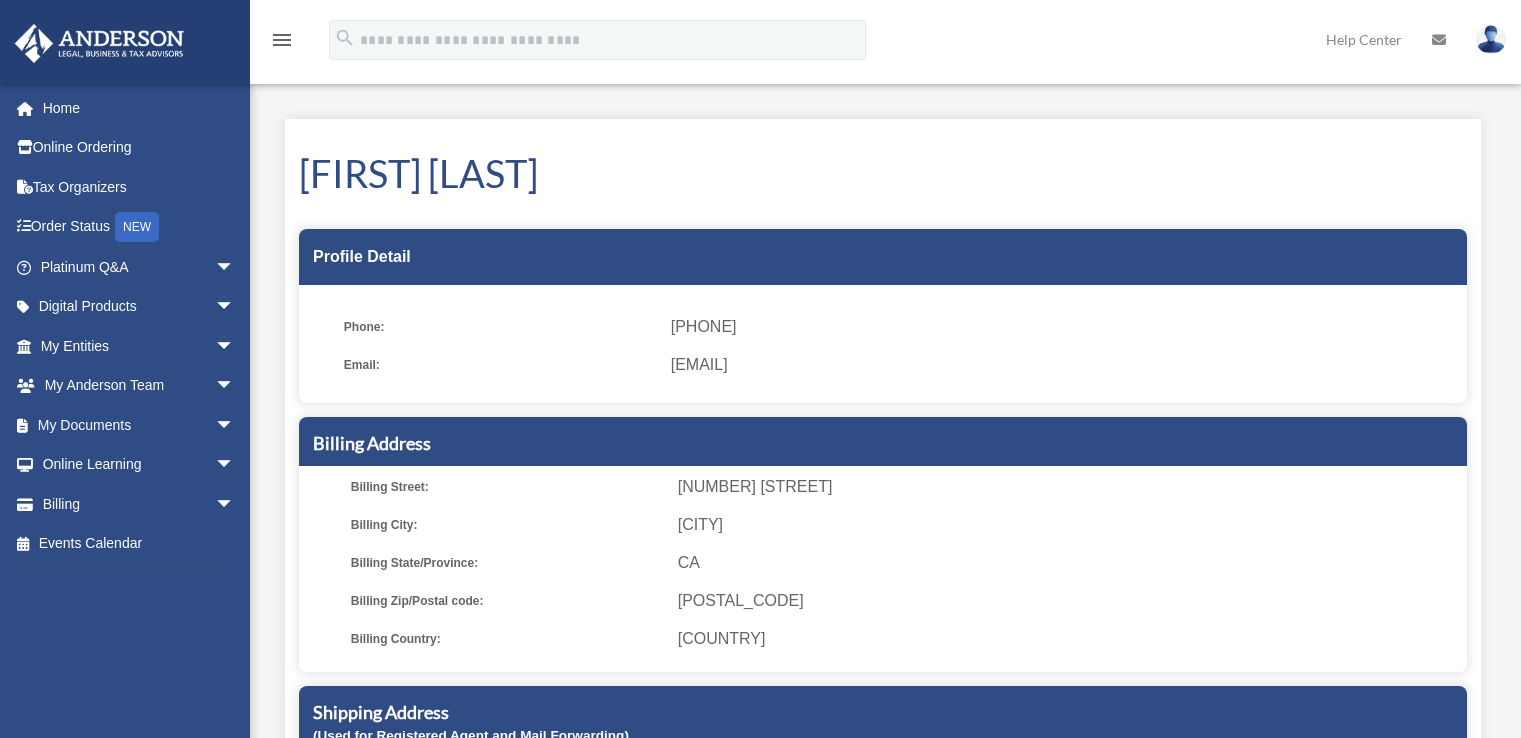 scroll, scrollTop: 0, scrollLeft: 0, axis: both 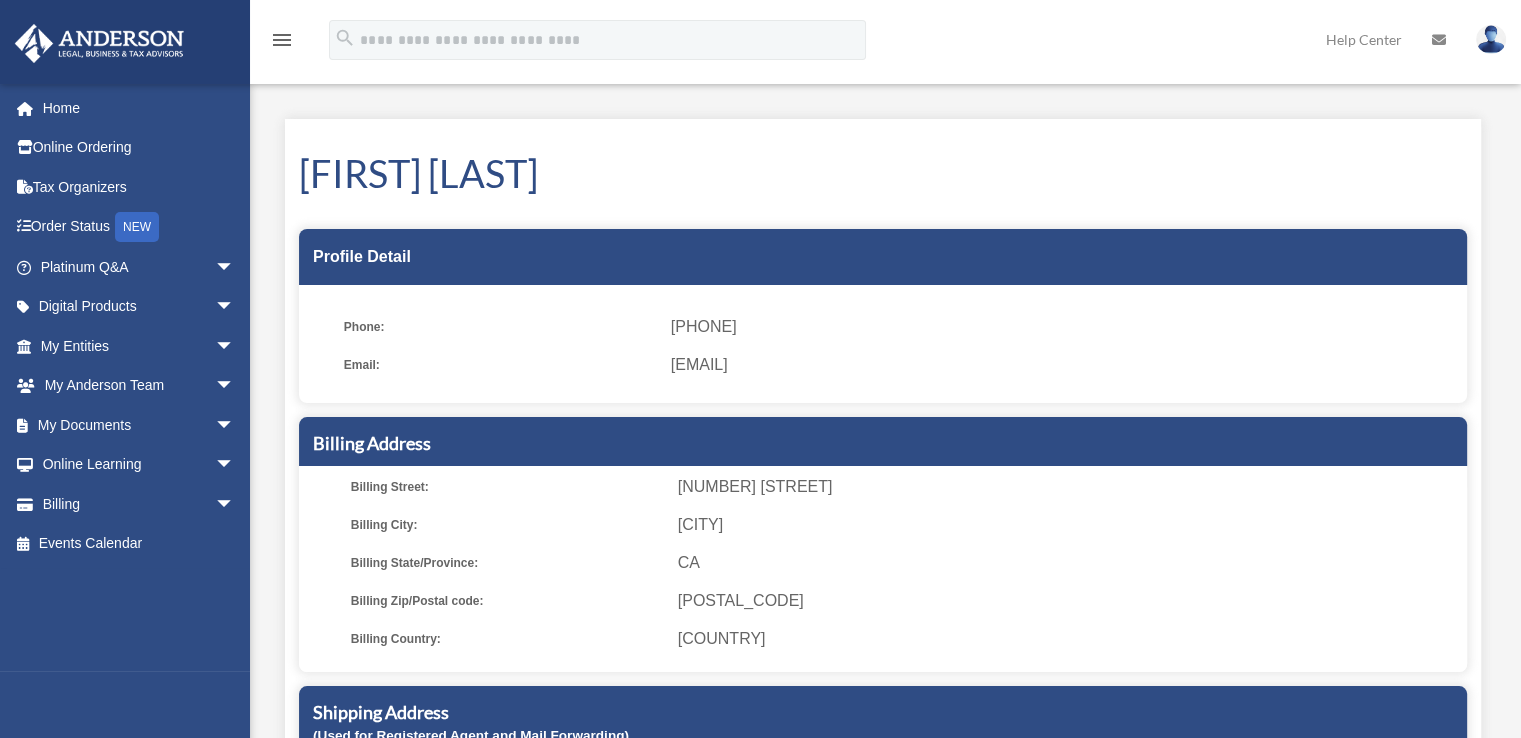 click at bounding box center [1491, 39] 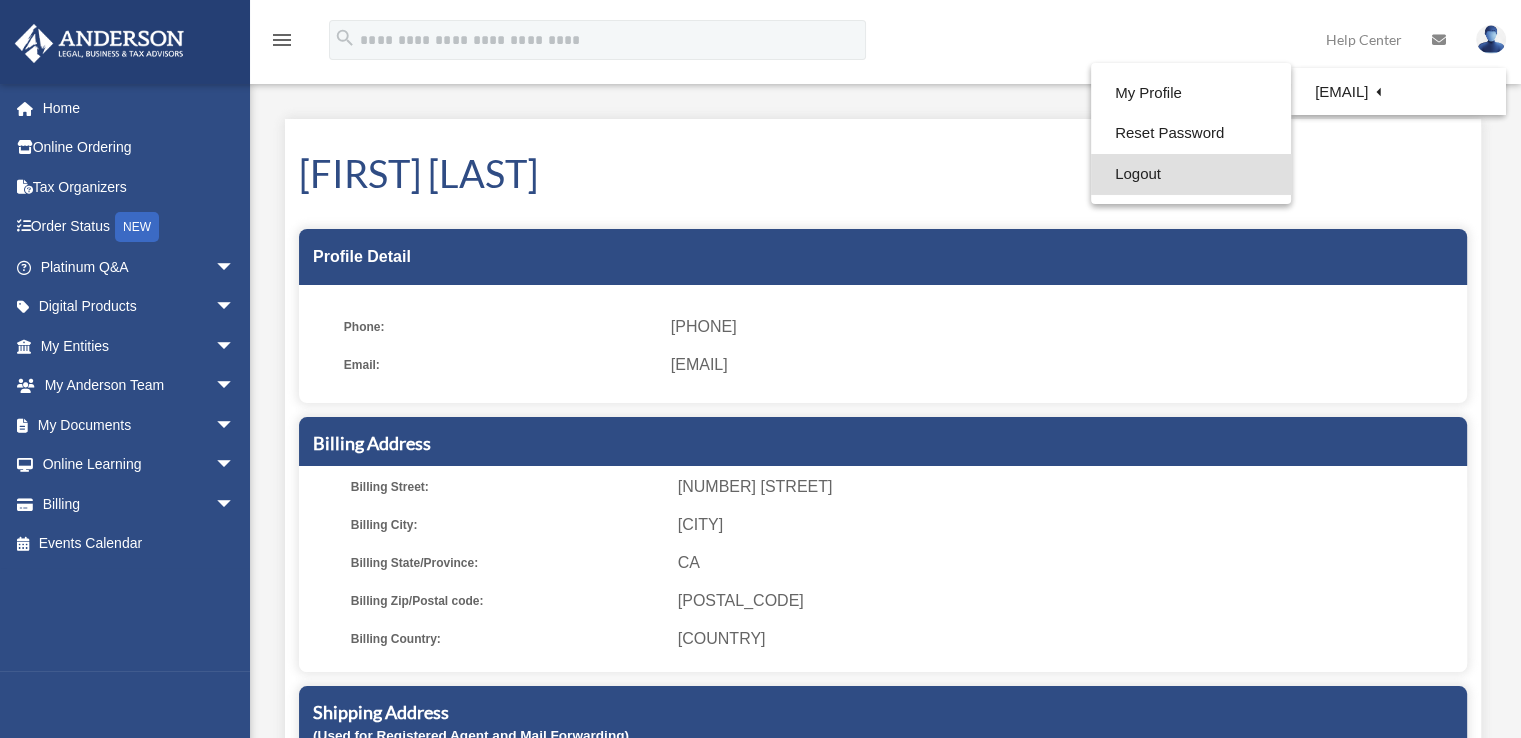 click on "Logout" at bounding box center [1191, 174] 